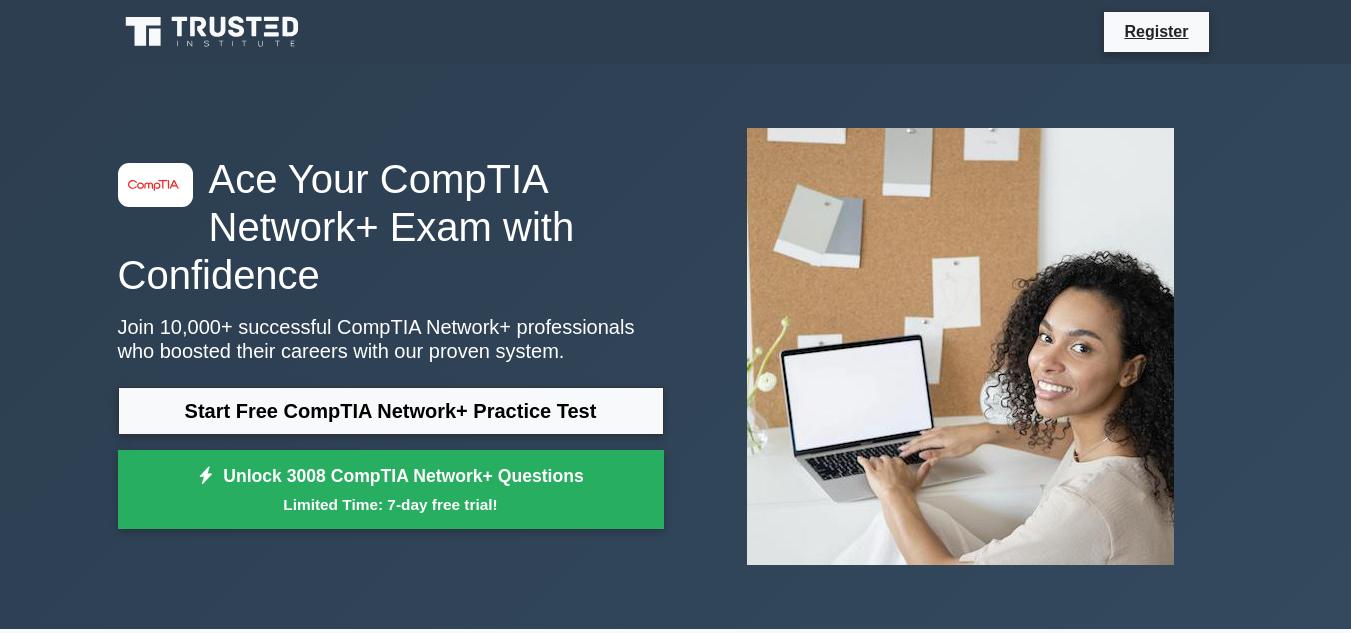 scroll, scrollTop: 0, scrollLeft: 0, axis: both 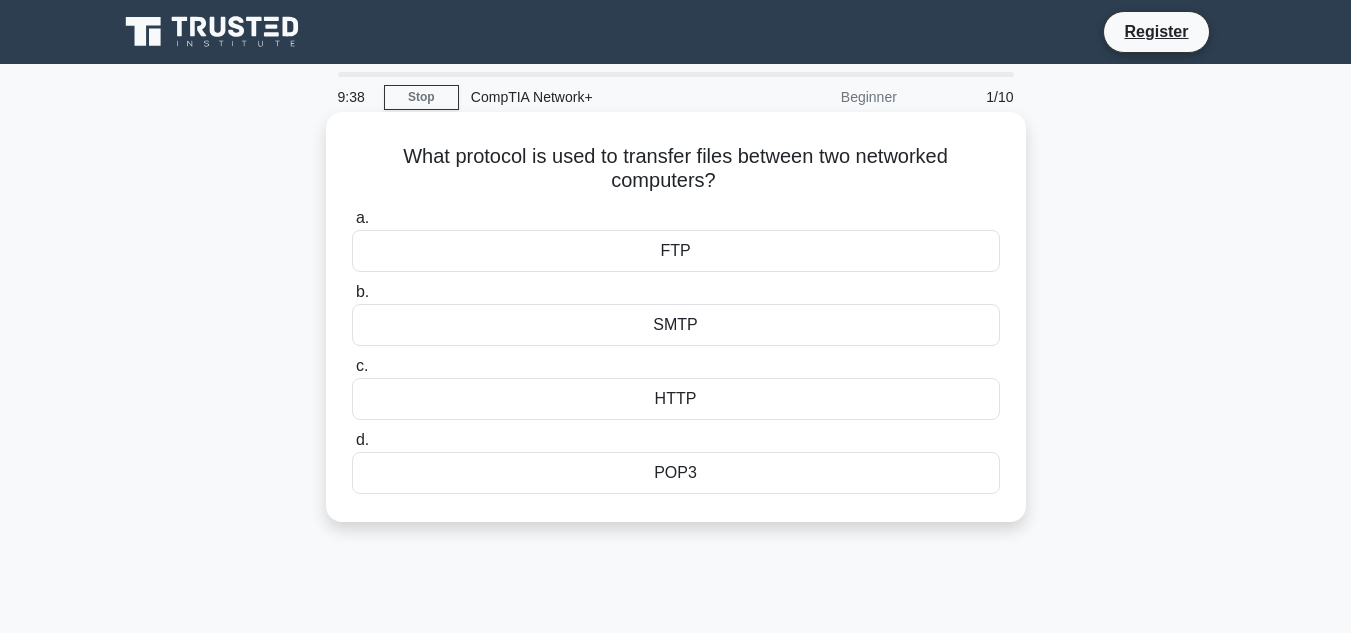 click on "FTP" at bounding box center [676, 251] 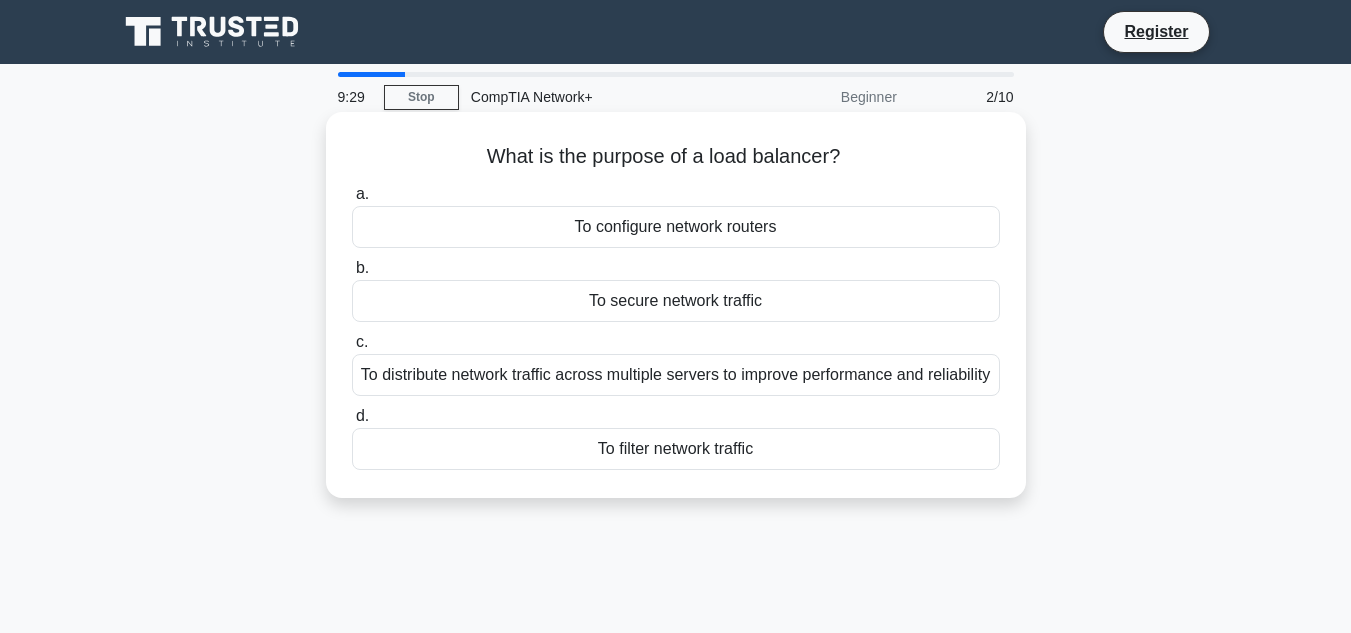 click on "To configure network routers" at bounding box center (676, 227) 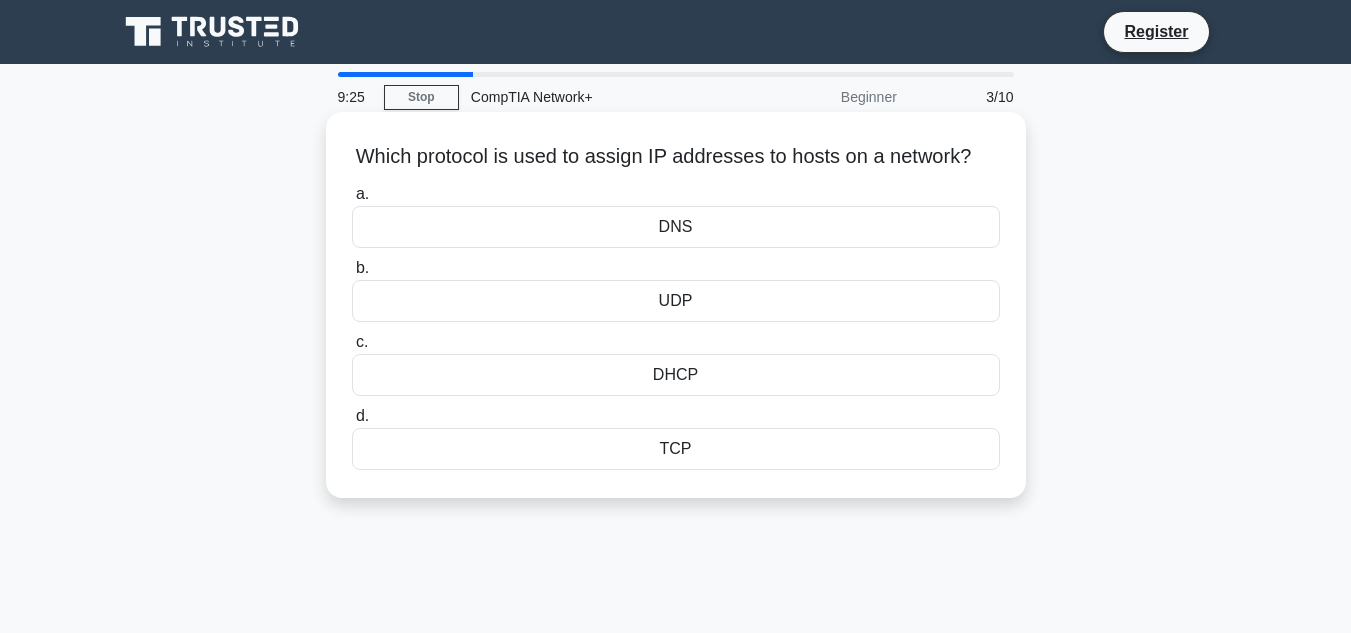 click on "DNS" at bounding box center [676, 227] 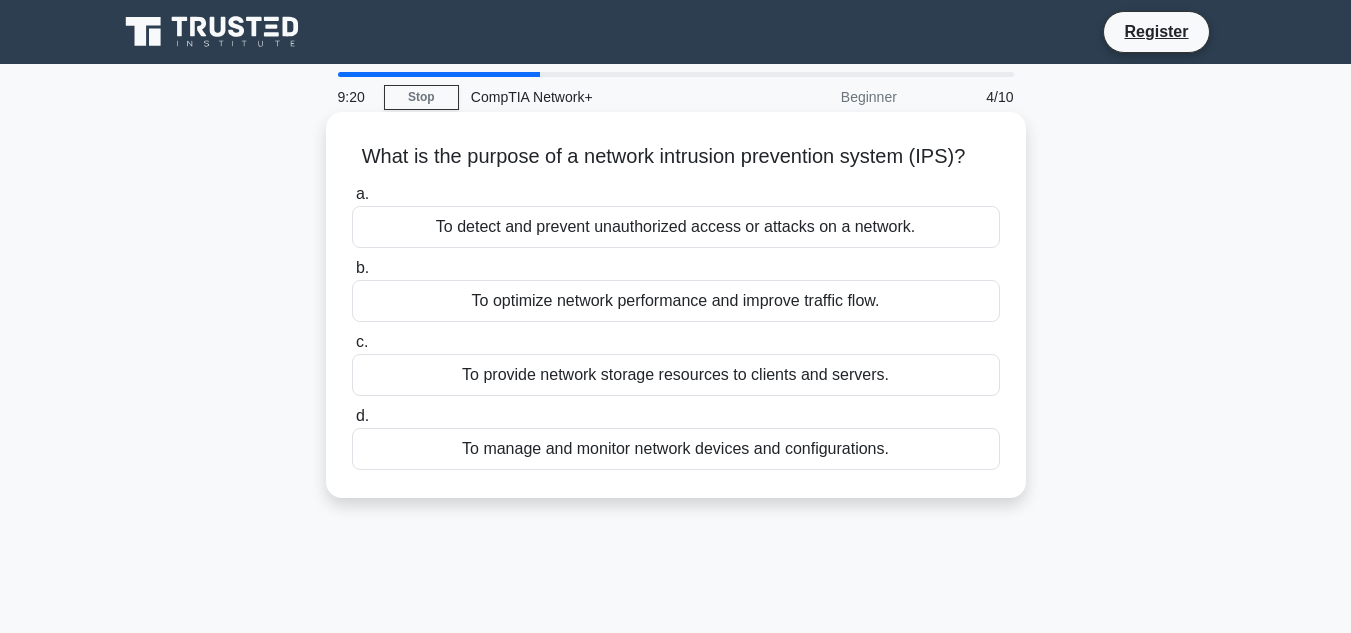 click on "To detect and prevent unauthorized access or attacks on a network." at bounding box center (676, 227) 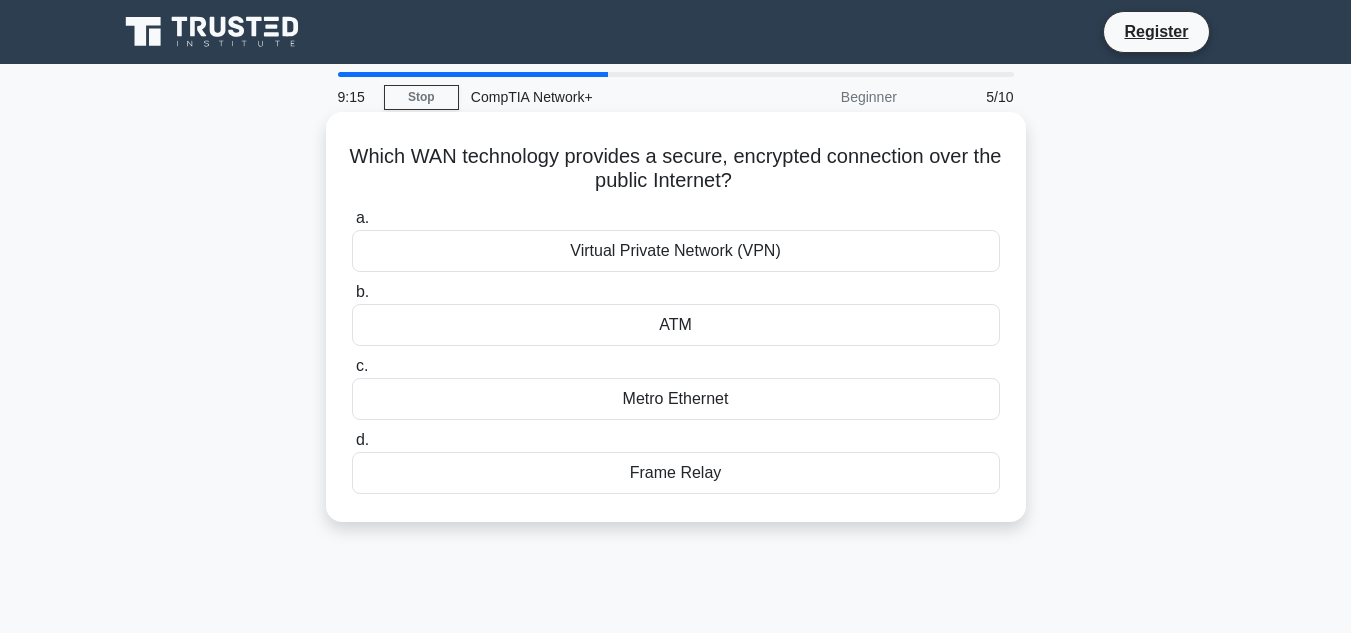 click on "Virtual Private Network (VPN)" at bounding box center (676, 251) 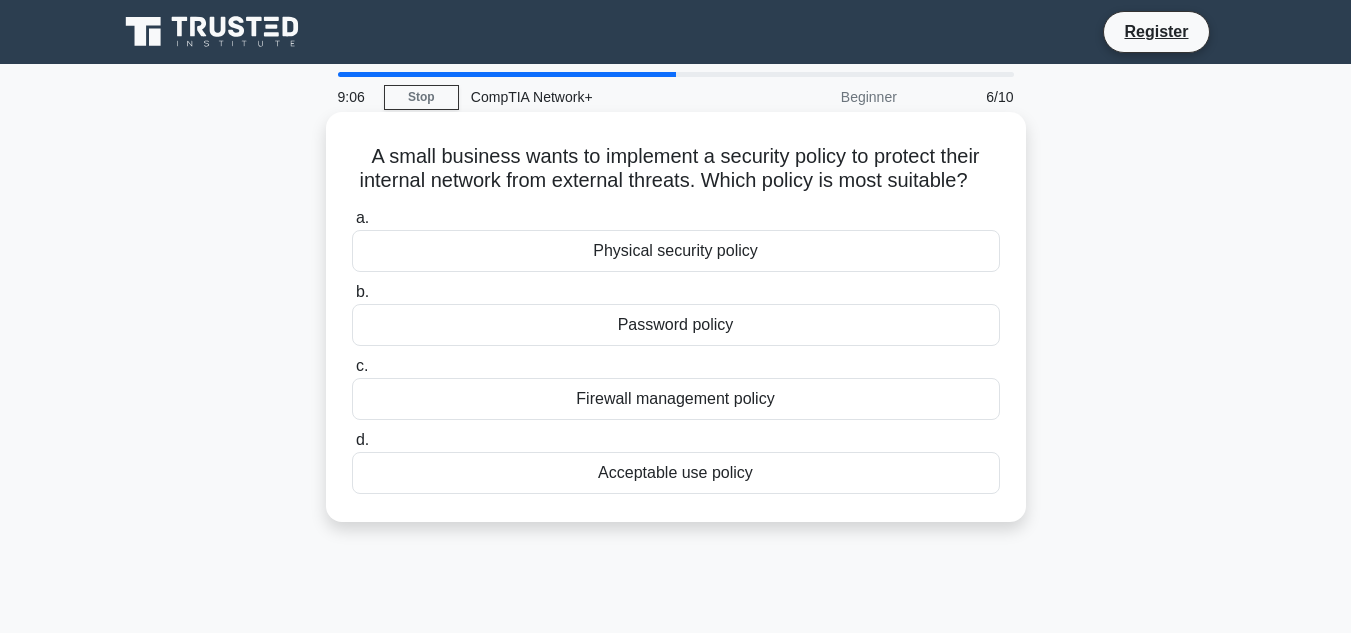 click on "Firewall management policy" at bounding box center [676, 399] 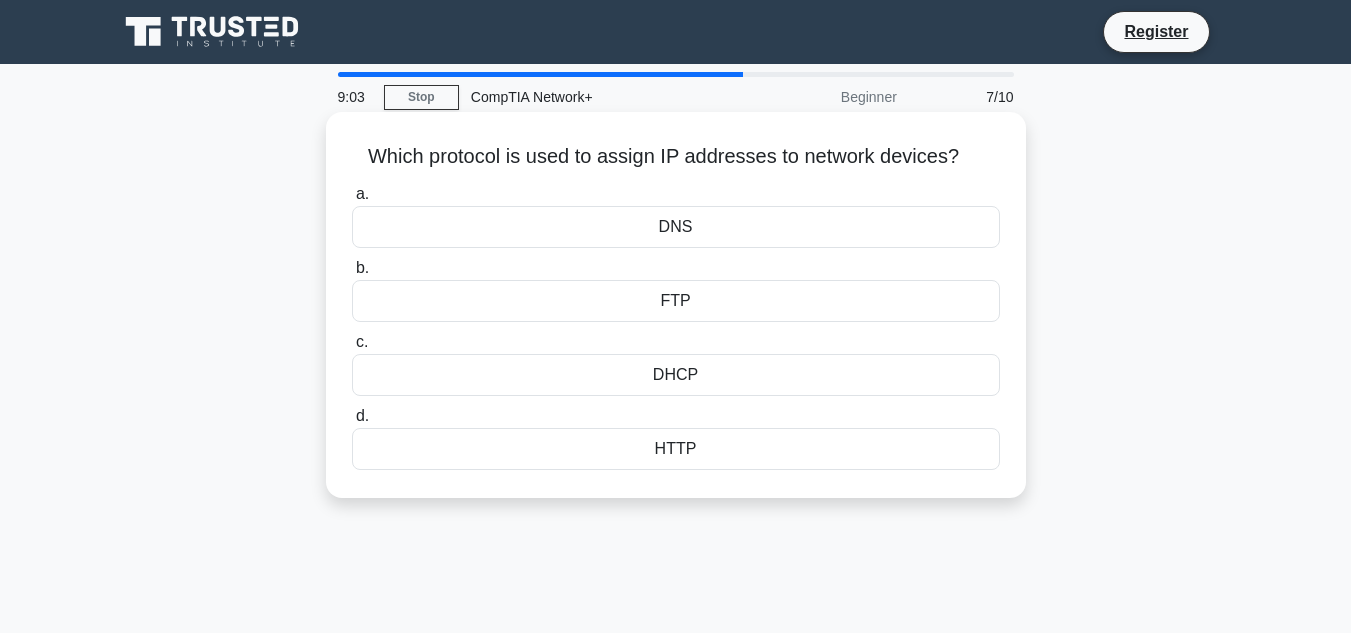 click on "DNS" at bounding box center (676, 227) 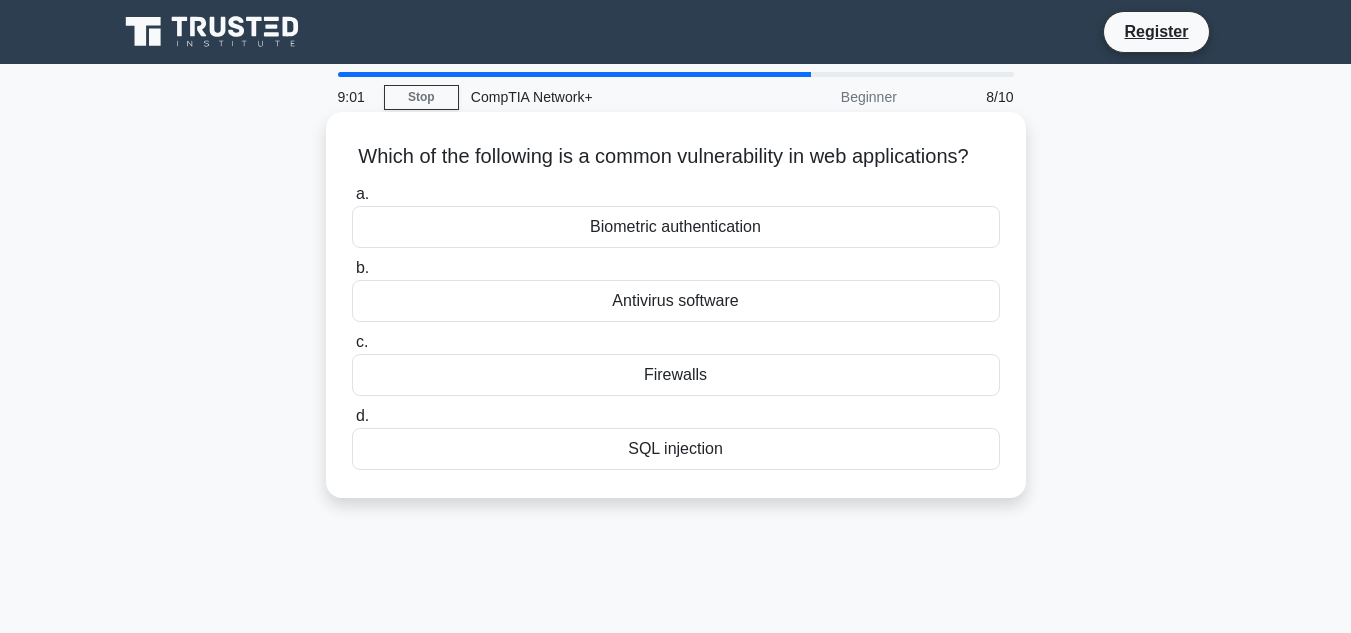 click on "Antivirus software" at bounding box center (676, 301) 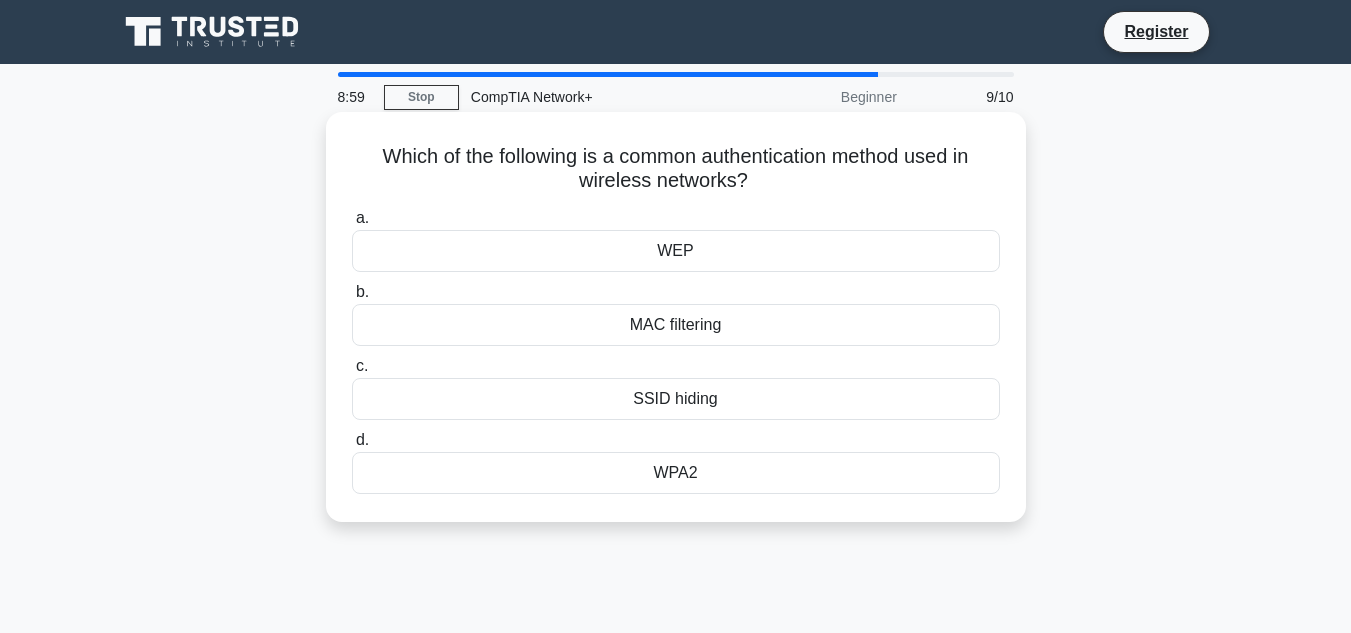 click on "WEP" at bounding box center (676, 251) 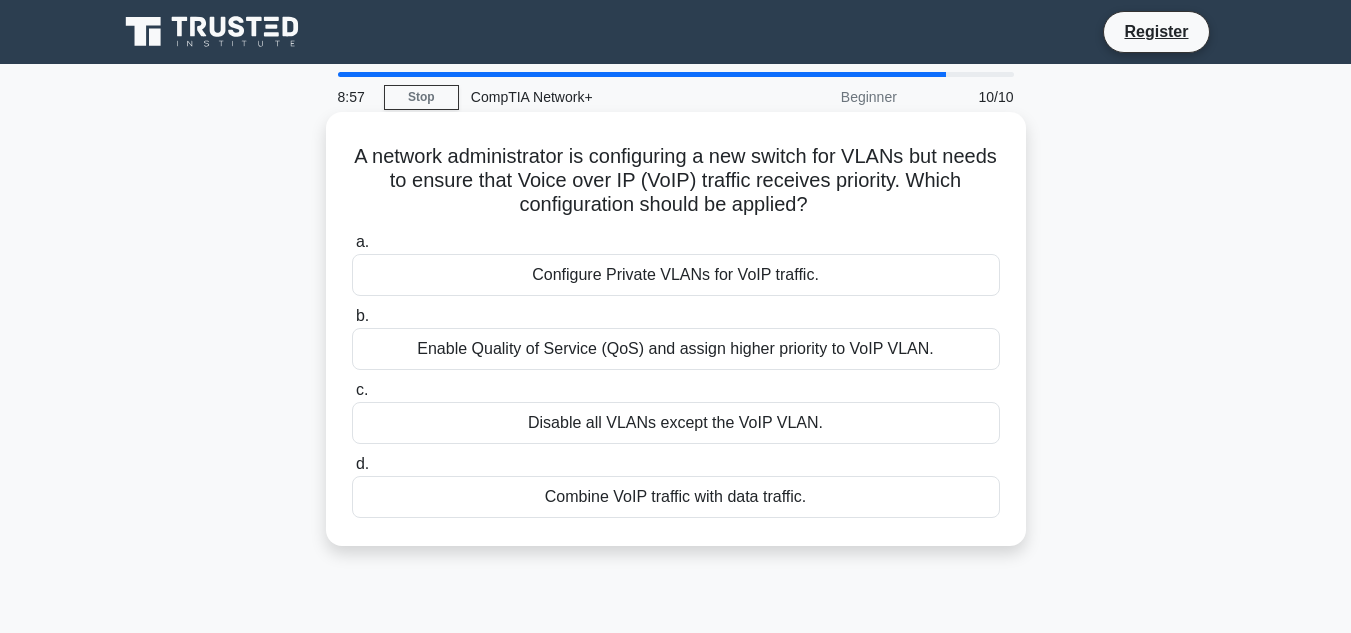click on "Enable Quality of Service (QoS) and assign higher priority to VoIP VLAN." at bounding box center [676, 349] 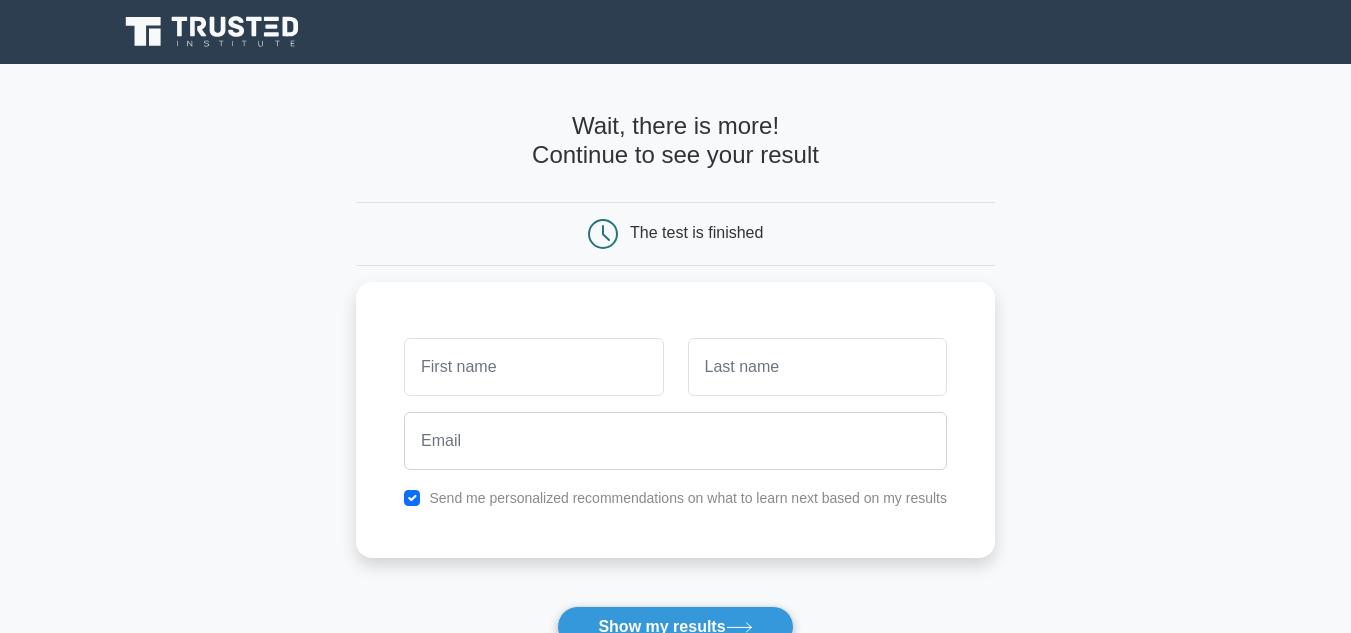 scroll, scrollTop: 0, scrollLeft: 0, axis: both 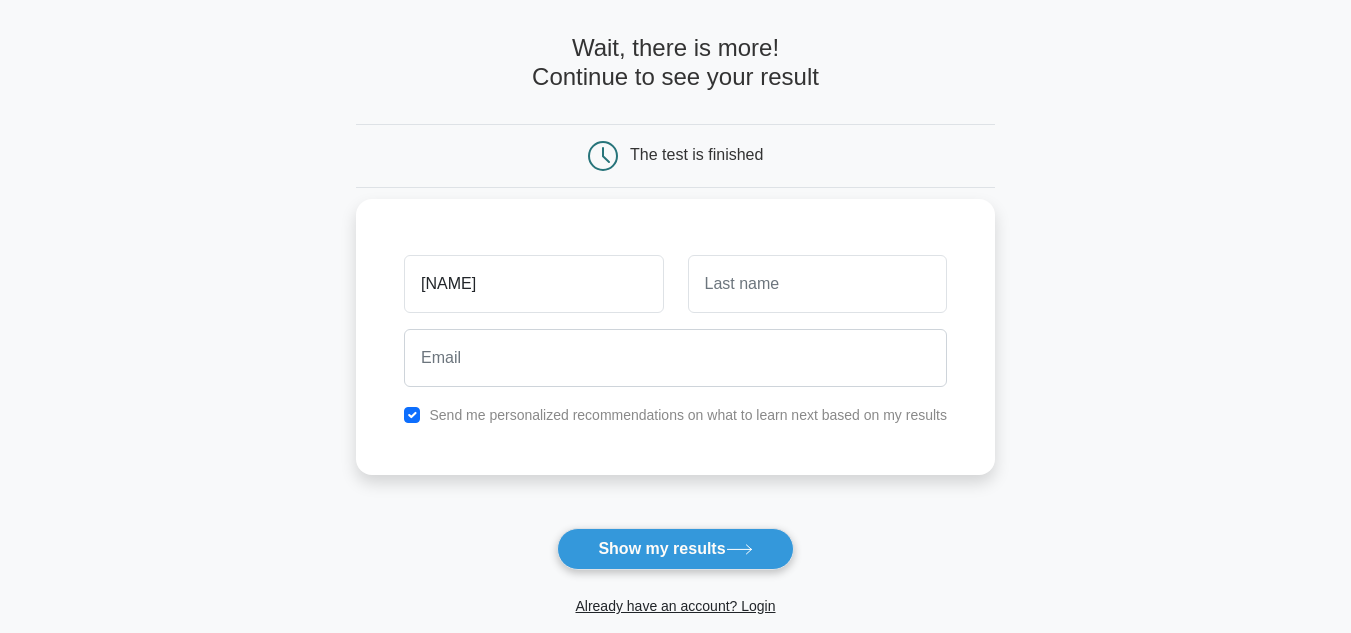 type on "[NAME]" 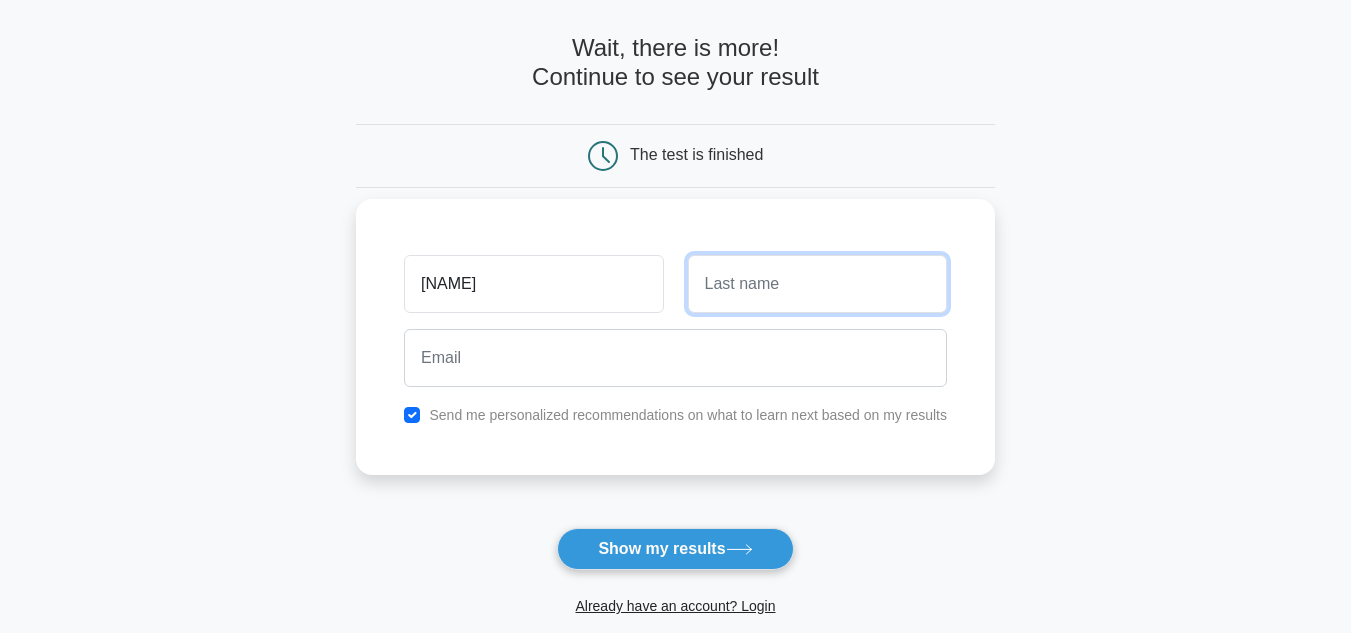 click at bounding box center (817, 284) 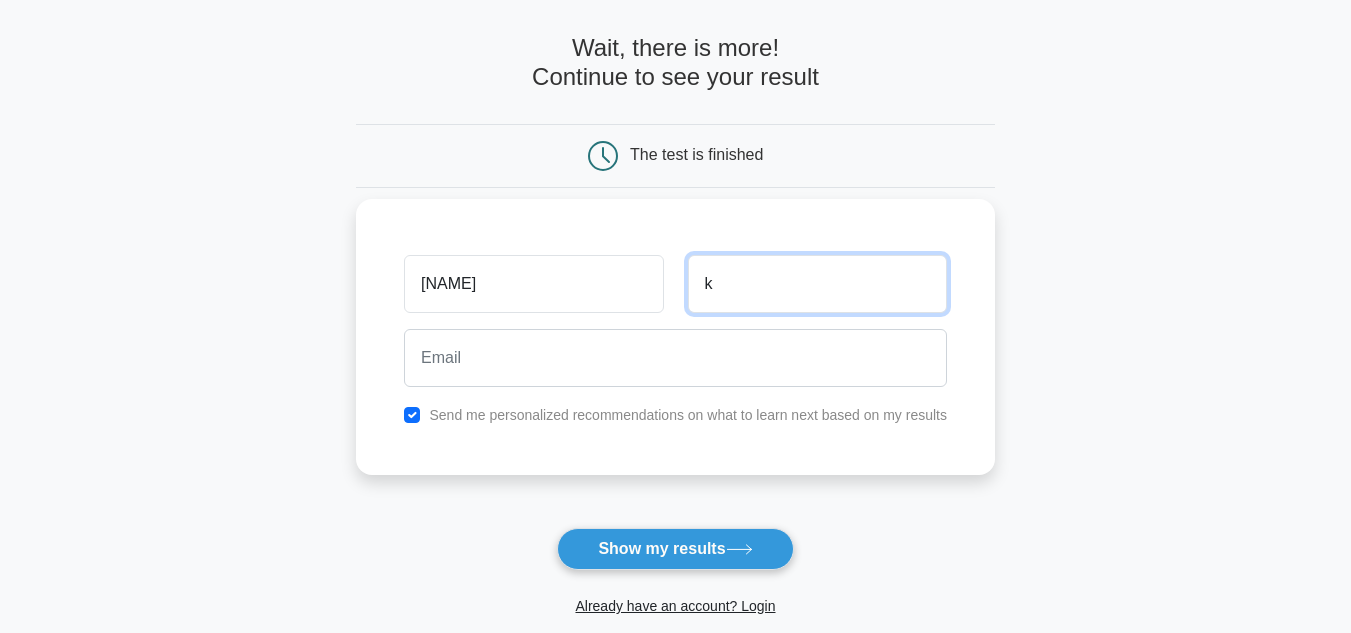 type on "k" 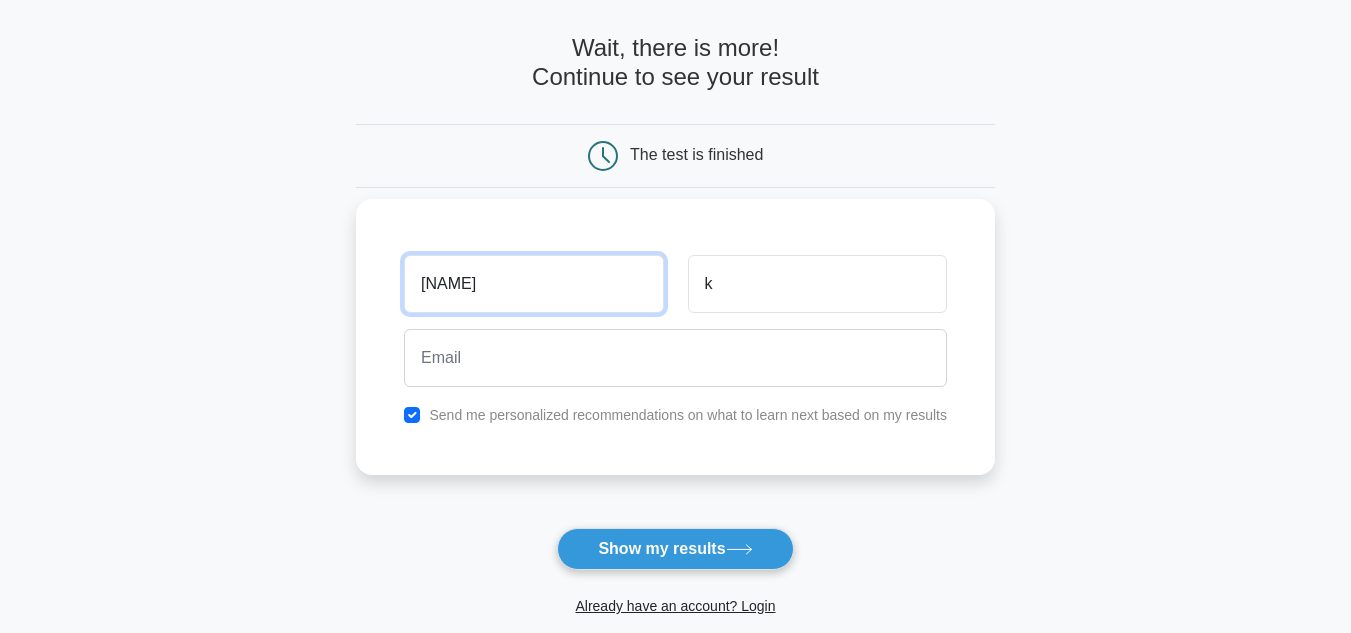 click on "rap" at bounding box center (533, 284) 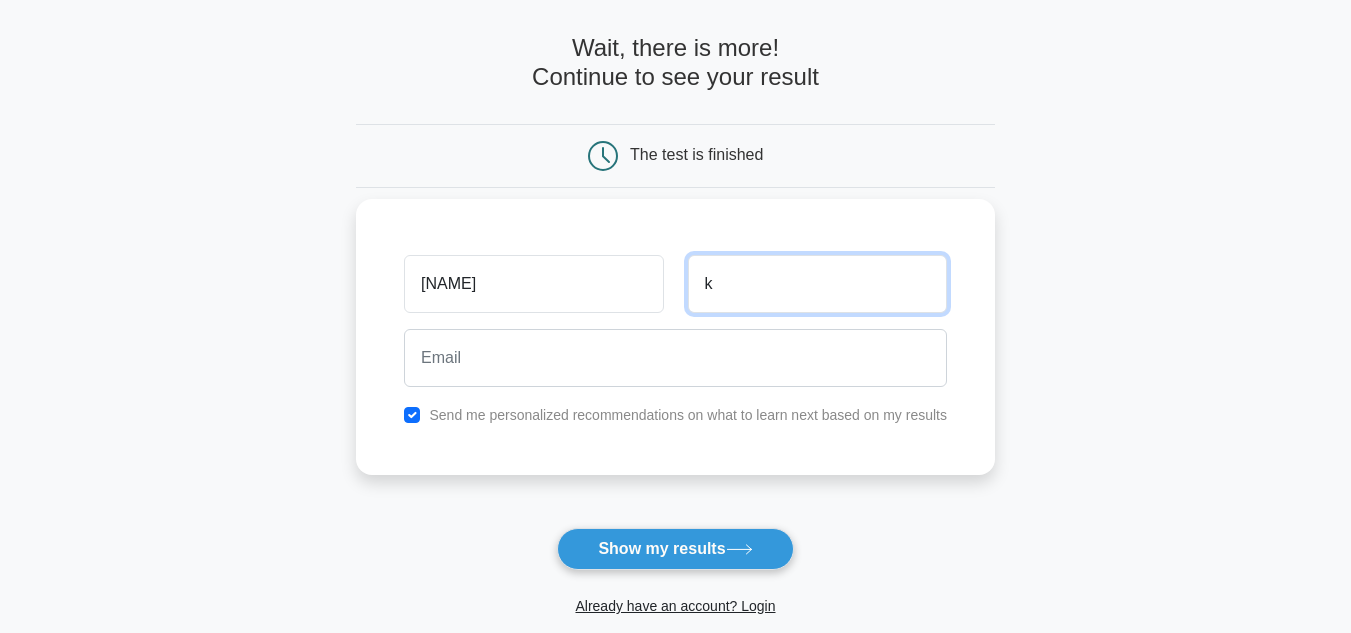 click on "k" at bounding box center [817, 284] 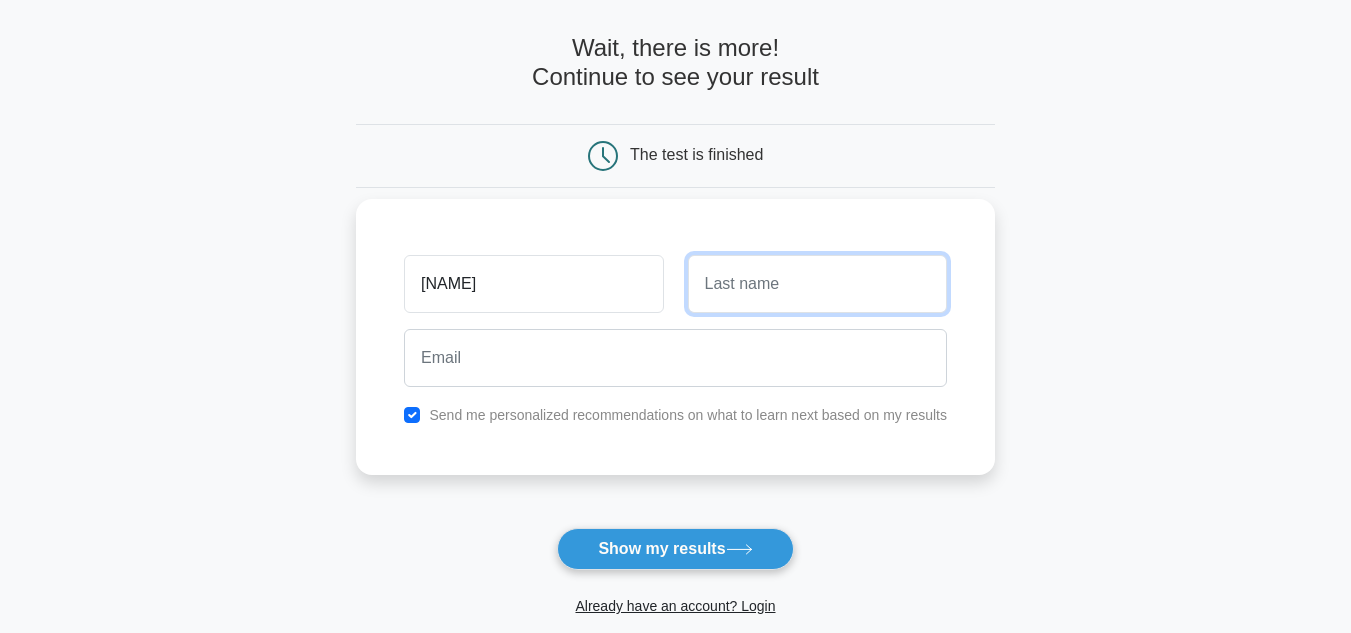 type 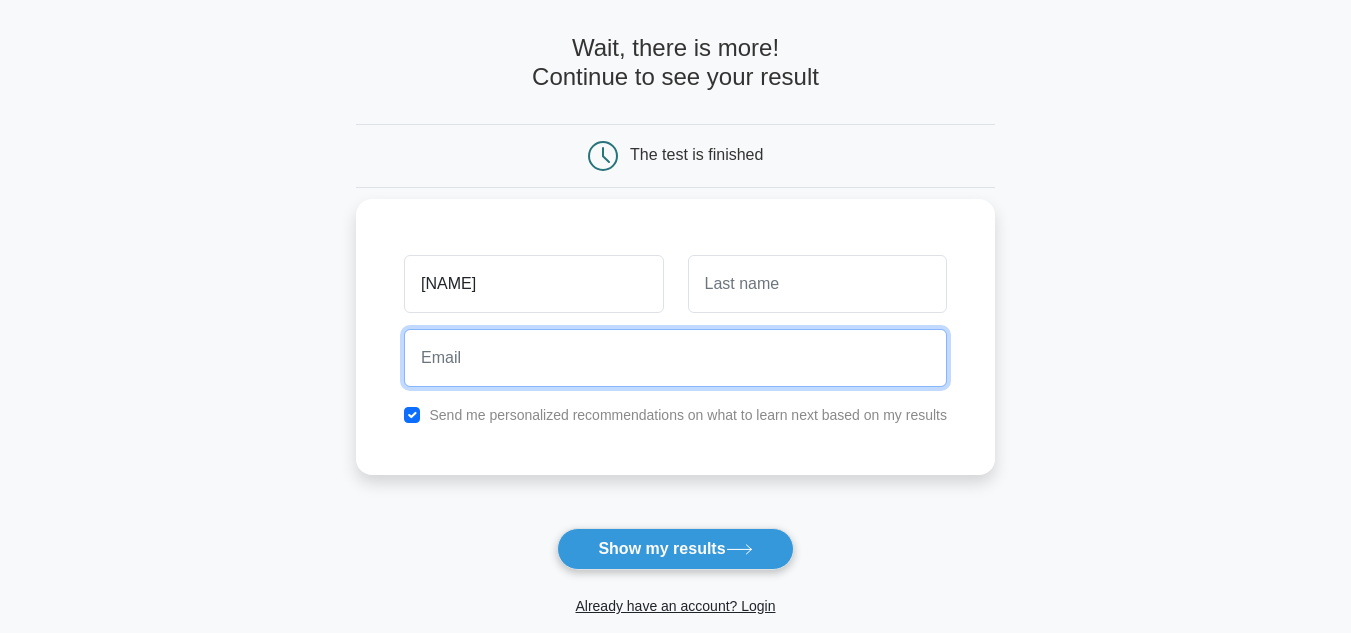 click at bounding box center (675, 358) 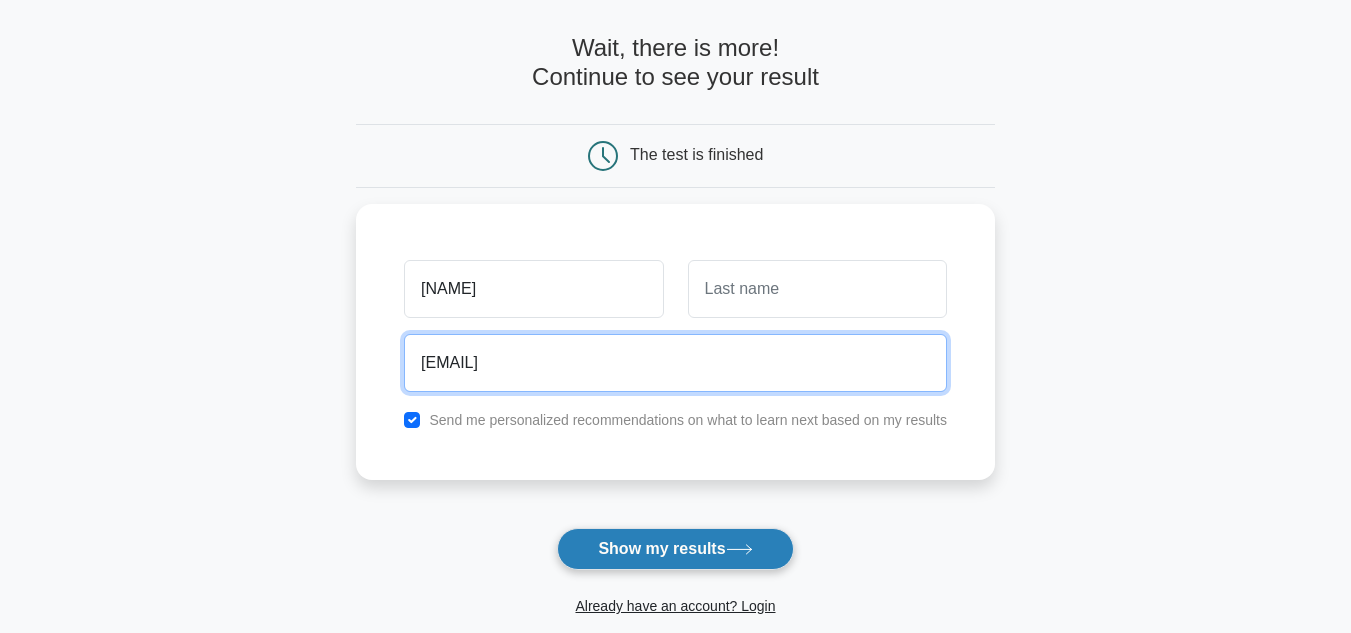 type on "212313e@gmail.com" 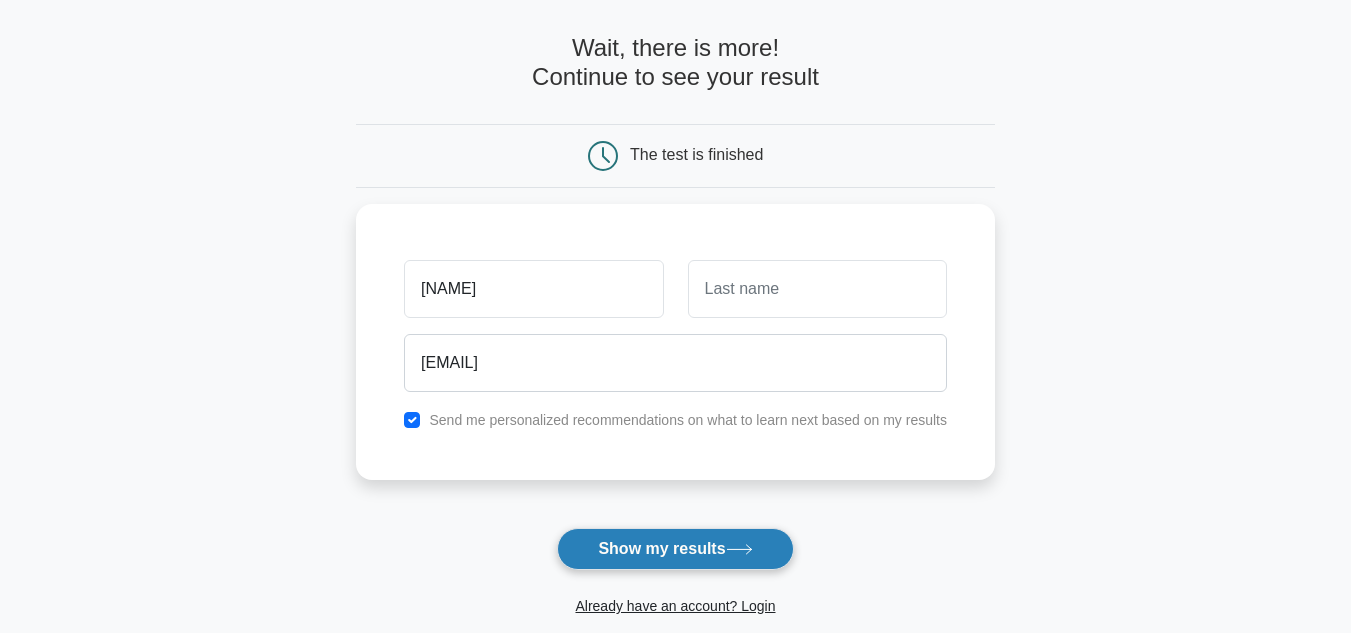 click 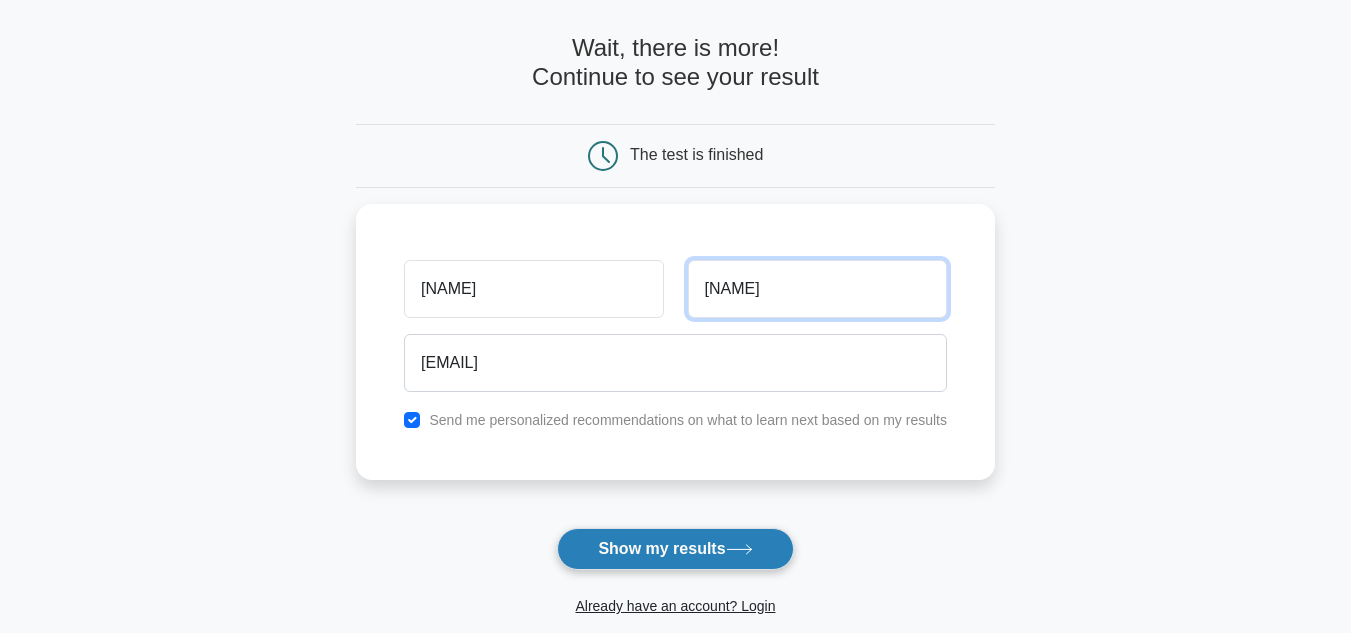 type on "shabh" 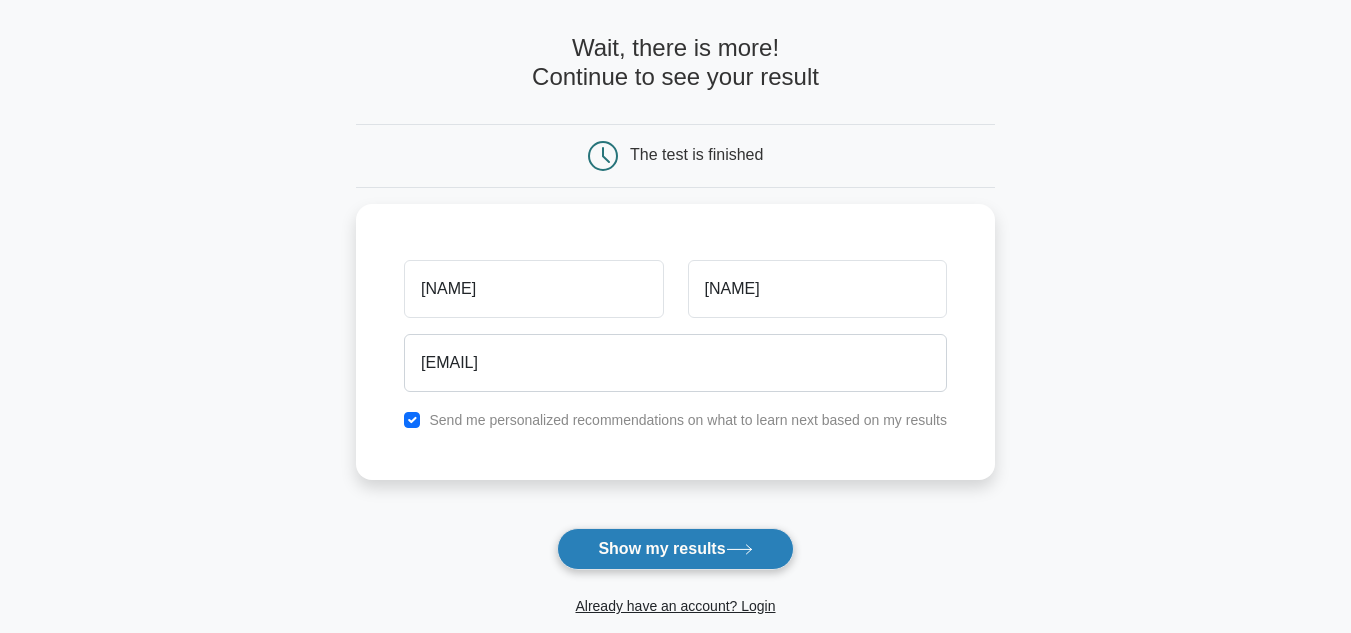 click on "Show my results" at bounding box center (675, 549) 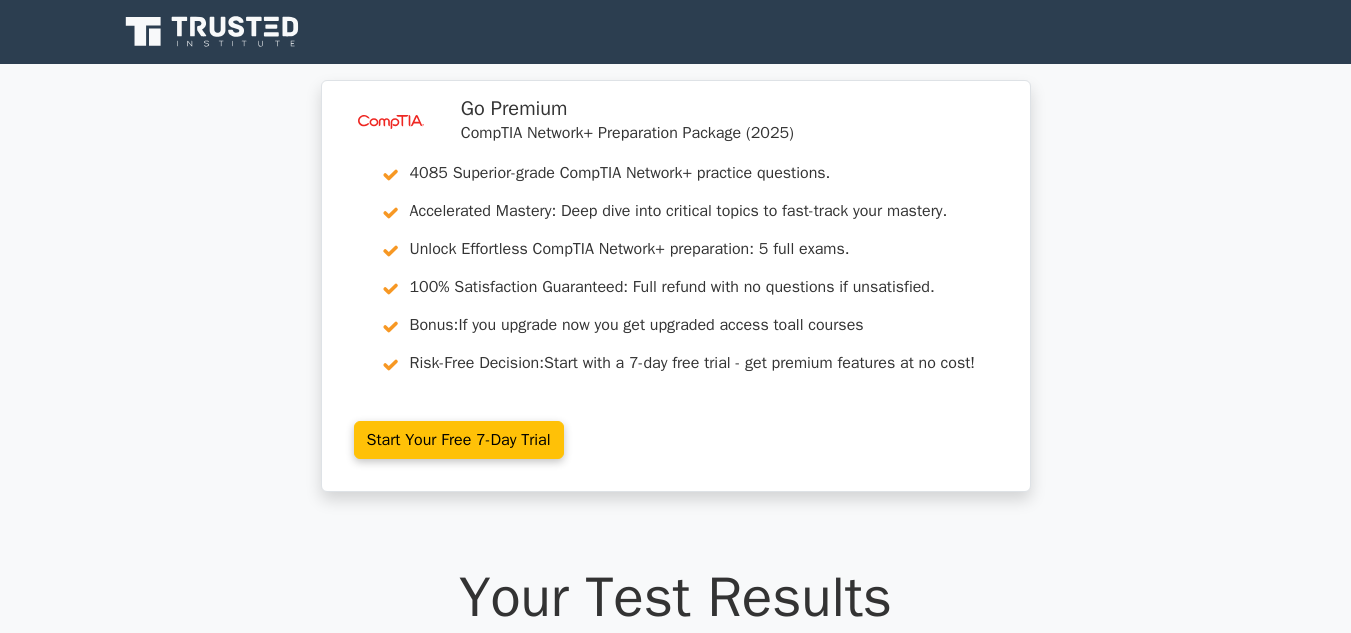scroll, scrollTop: 0, scrollLeft: 0, axis: both 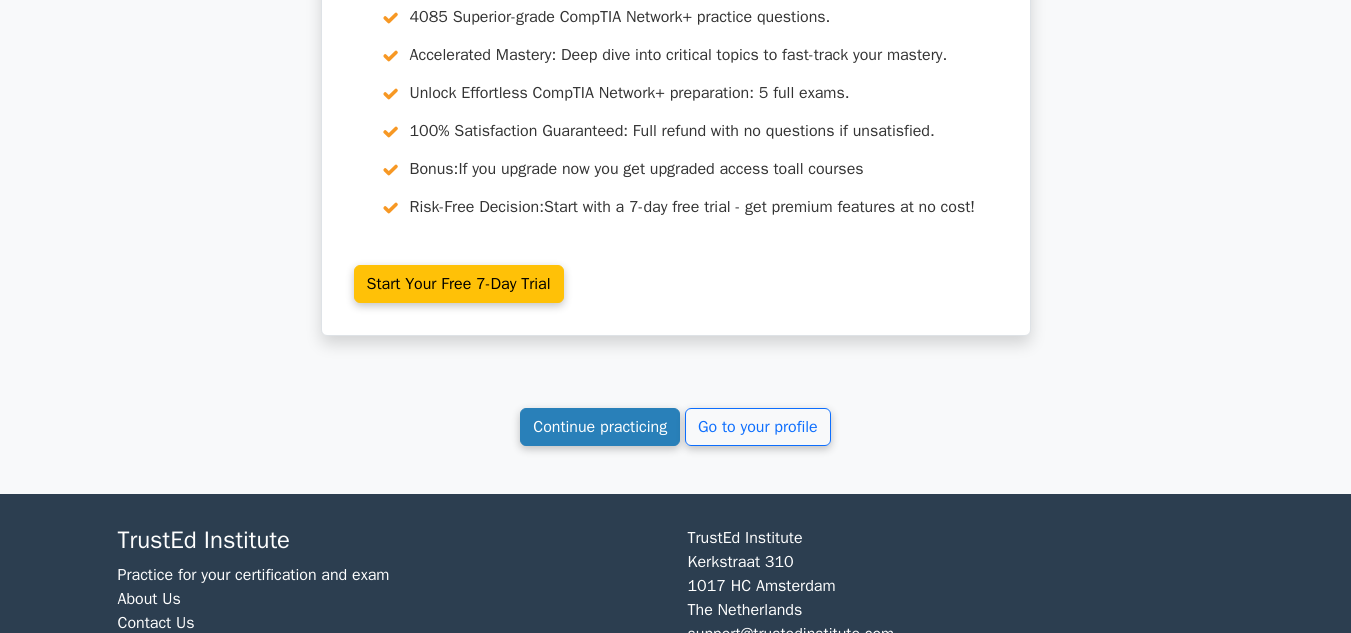 click on "Continue practicing" at bounding box center (600, 427) 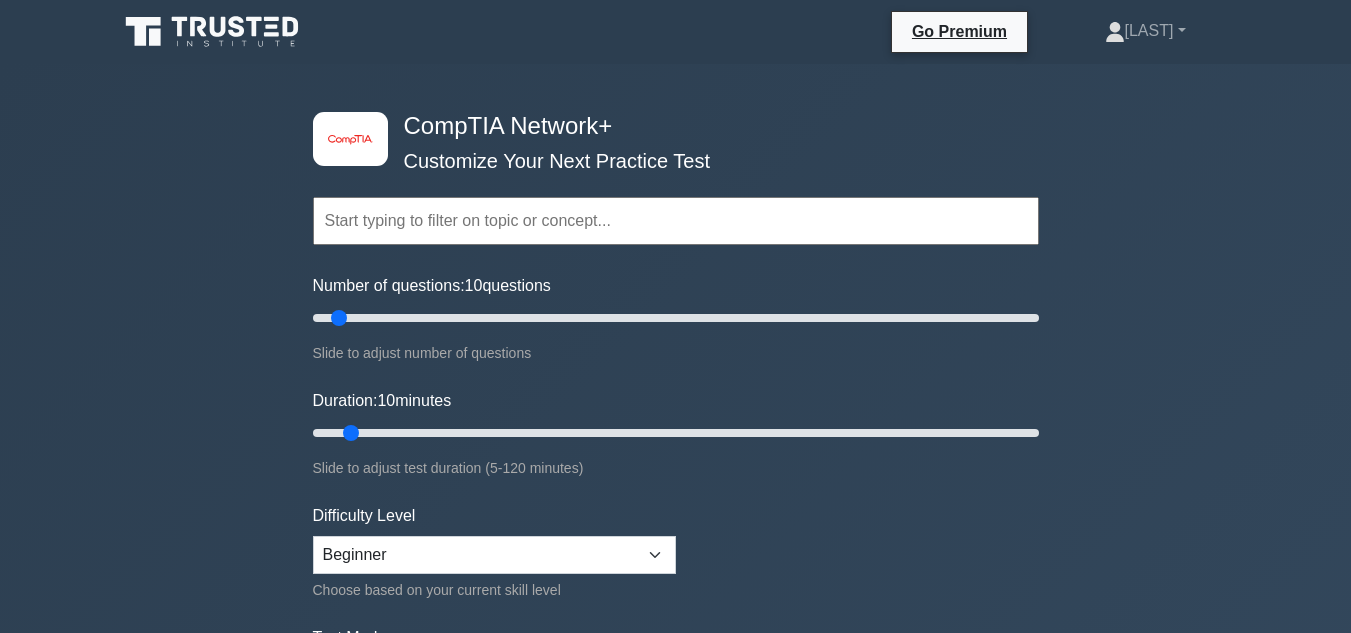 scroll, scrollTop: 0, scrollLeft: 0, axis: both 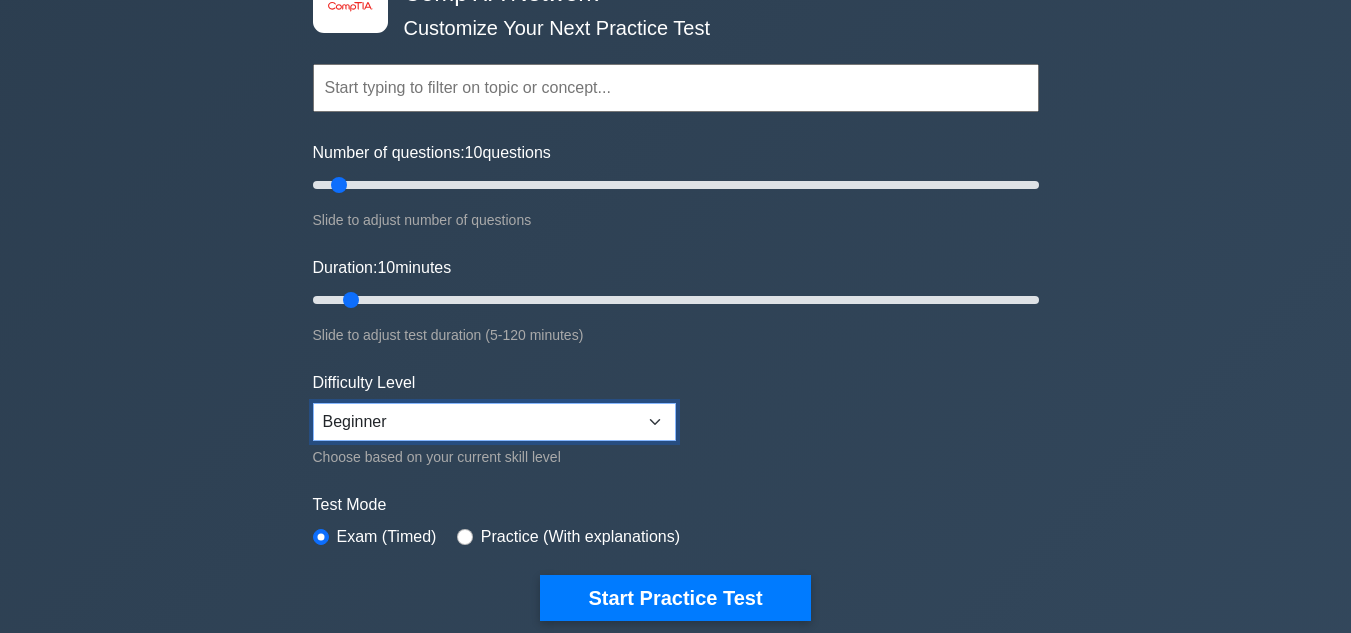click on "Beginner
Intermediate
Expert" at bounding box center [494, 422] 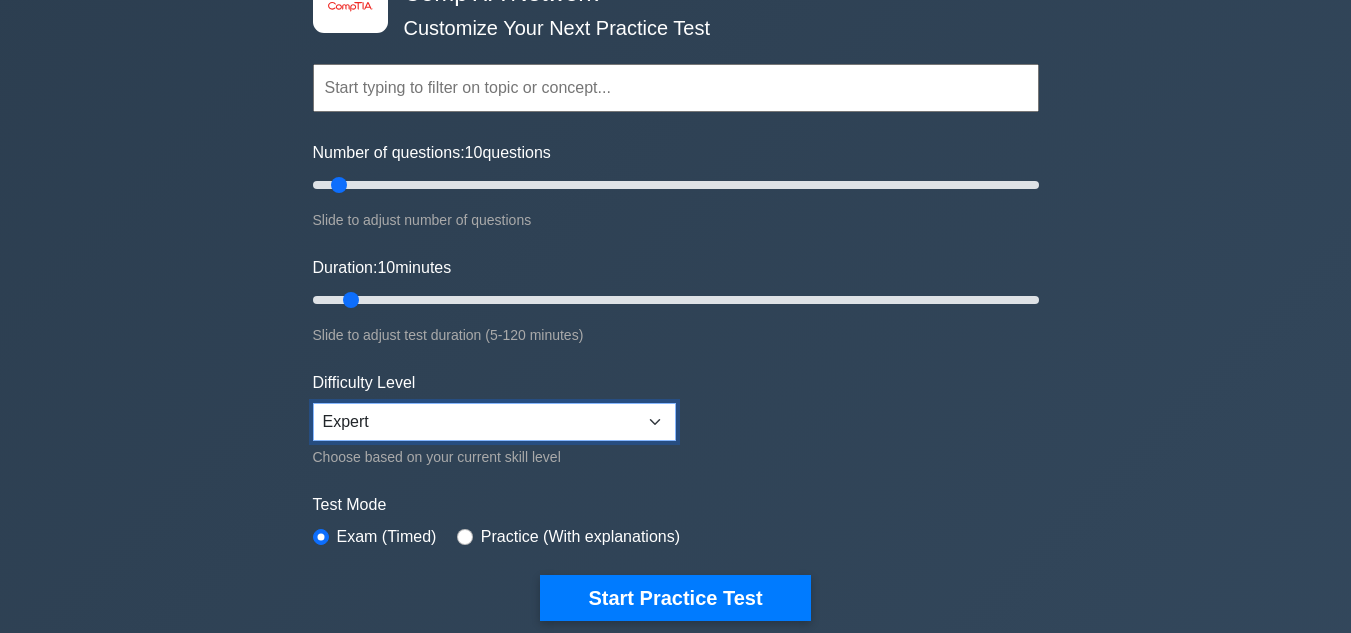 click on "Beginner
Intermediate
Expert" at bounding box center [494, 422] 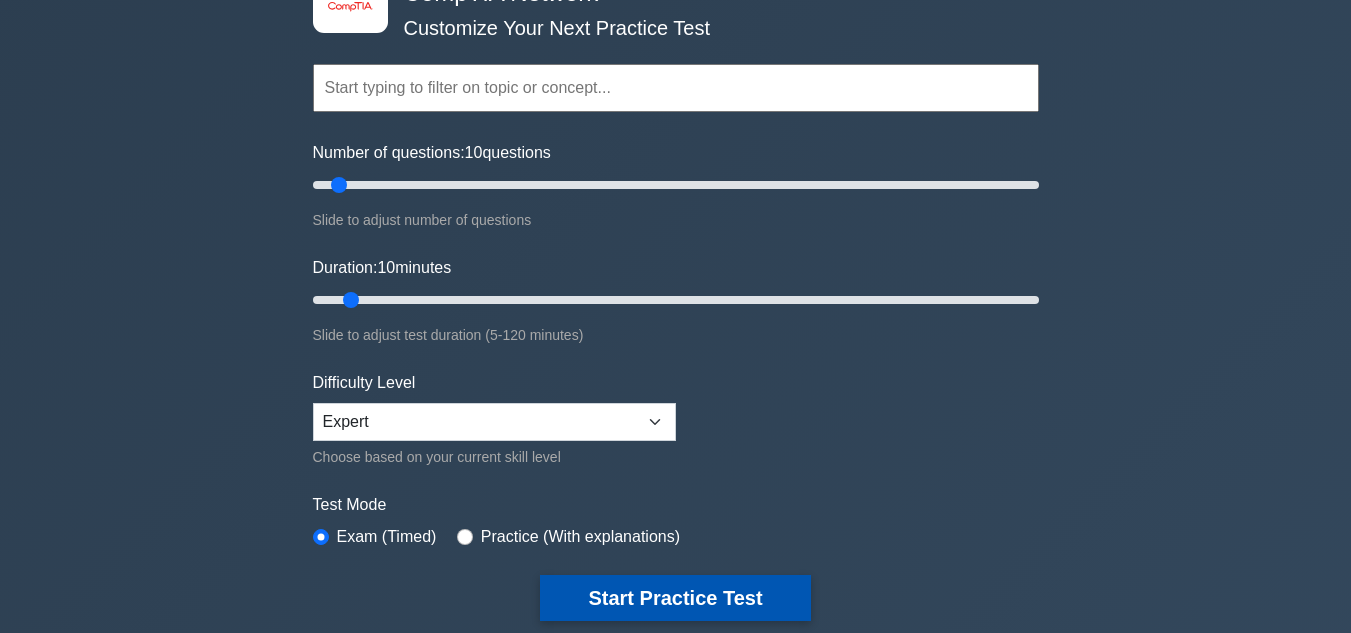 click on "Start Practice Test" at bounding box center [675, 598] 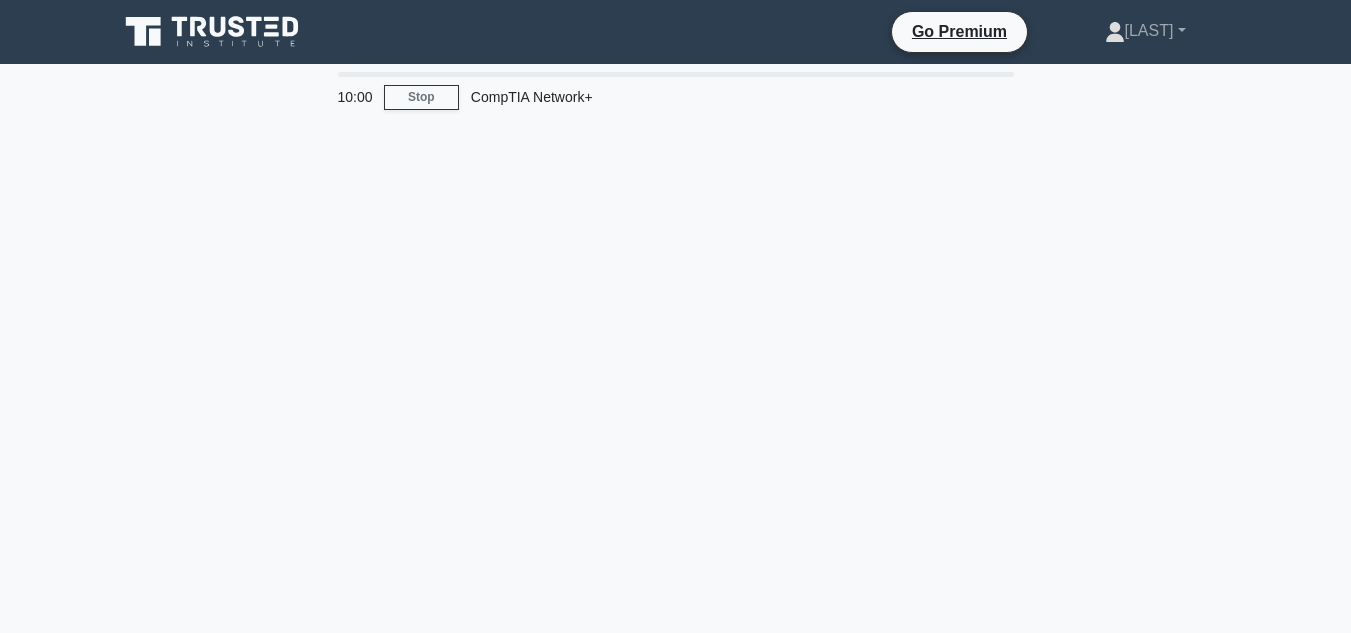 scroll, scrollTop: 0, scrollLeft: 0, axis: both 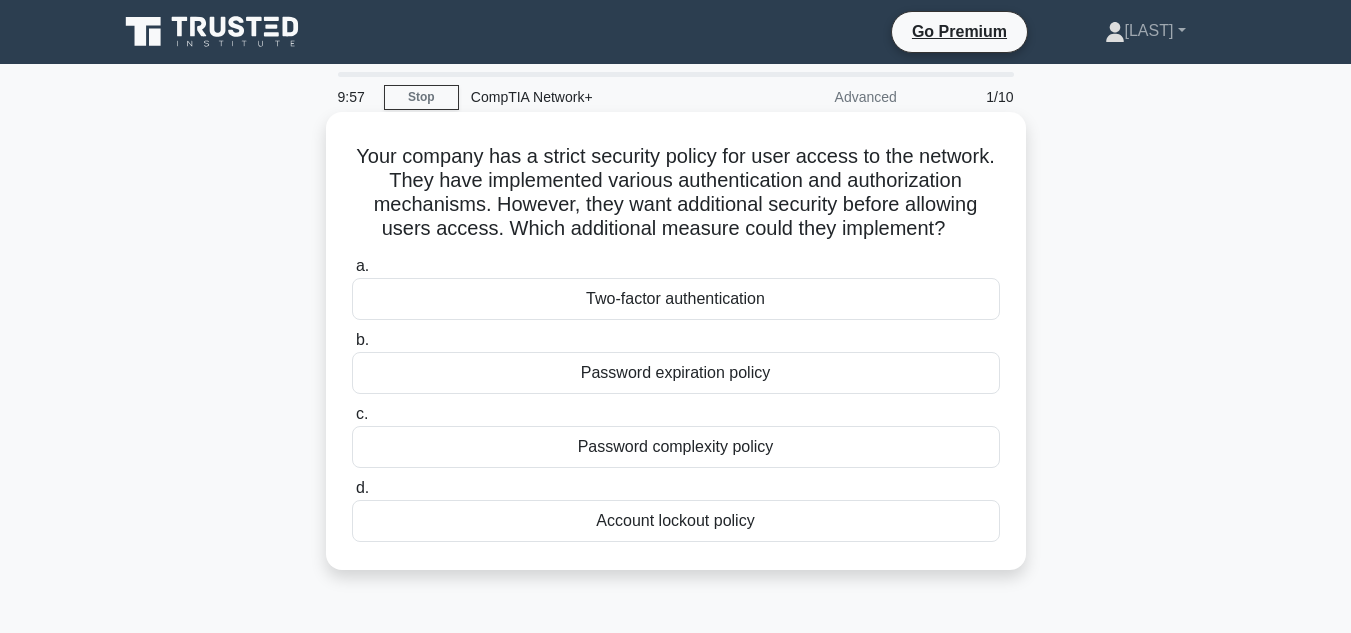 click on "Two-factor authentication" at bounding box center [676, 299] 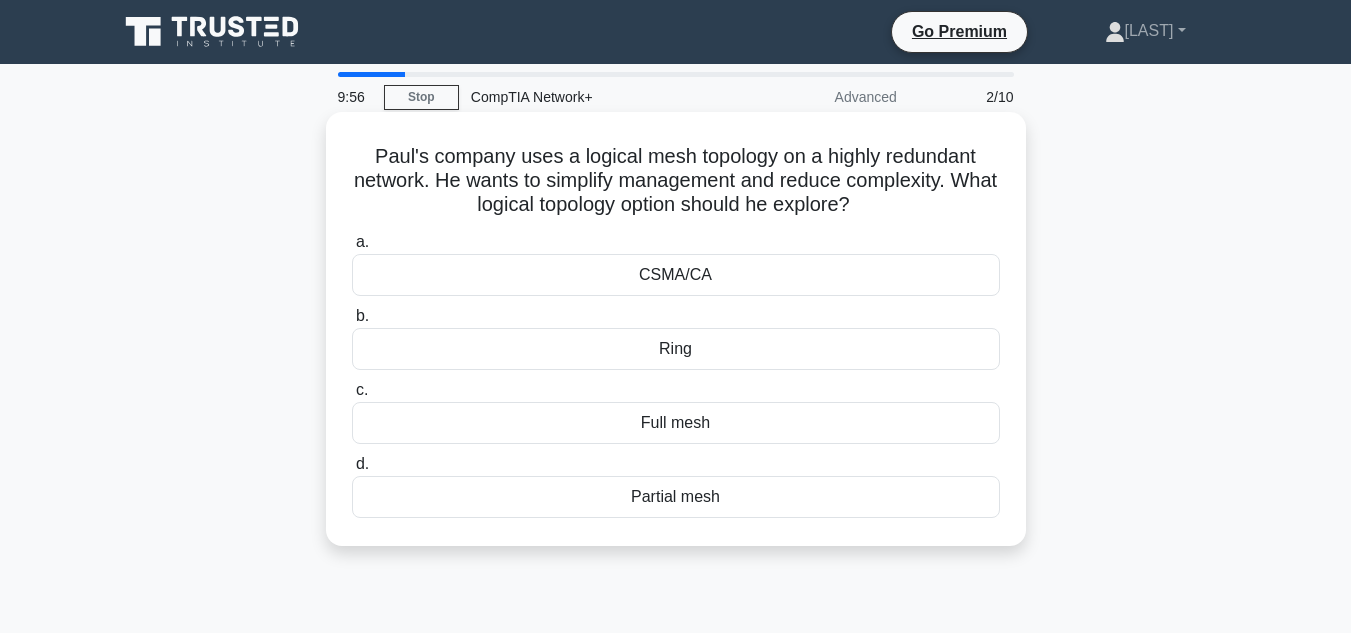 click on "CSMA/CA" at bounding box center (676, 275) 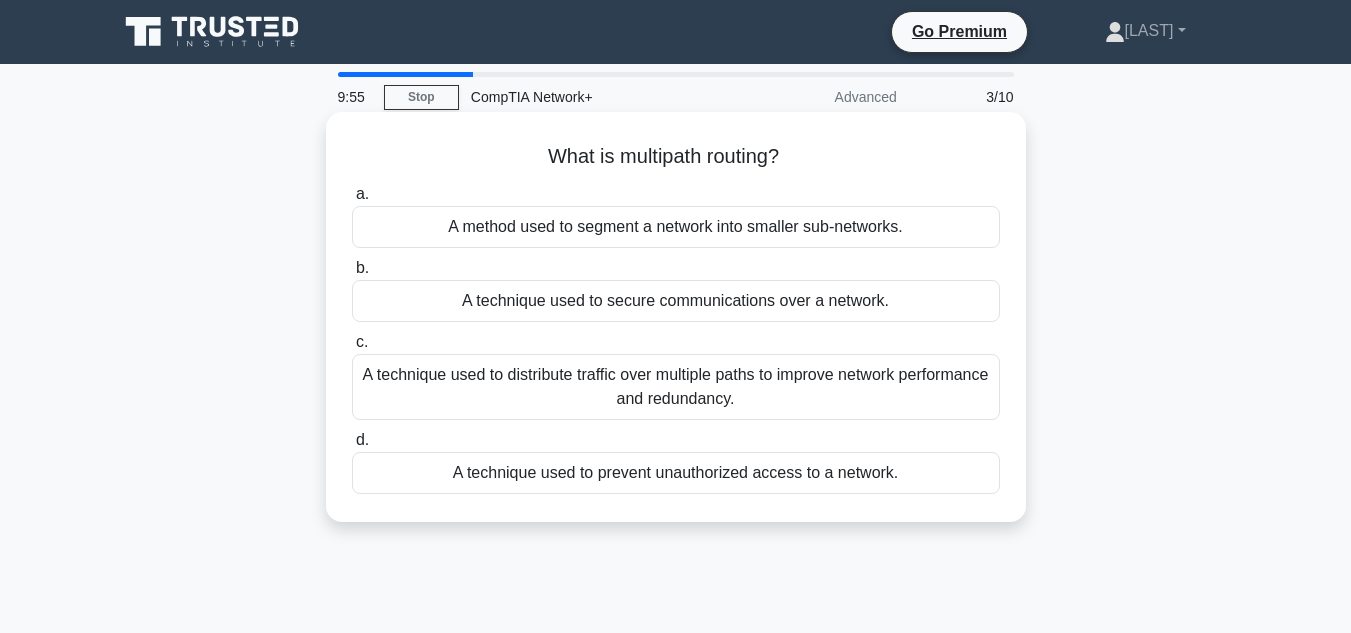 click on "A method used to segment a network into smaller sub-networks." at bounding box center [676, 227] 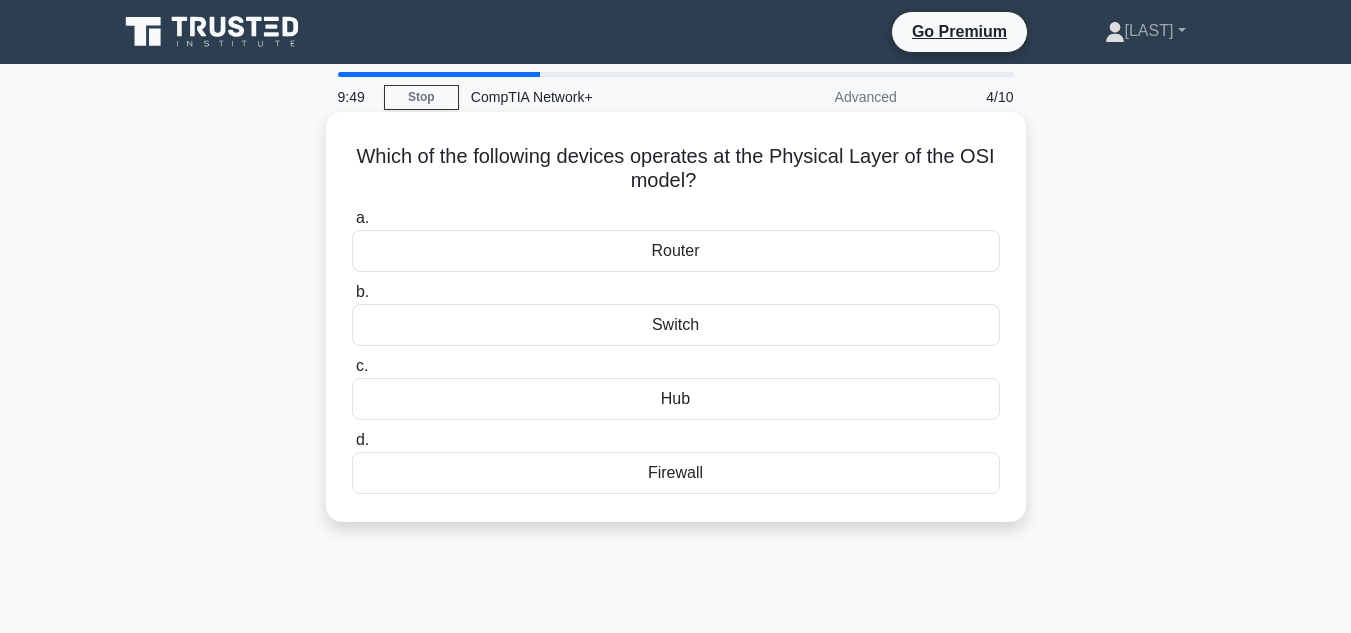 click on "Router" at bounding box center [676, 251] 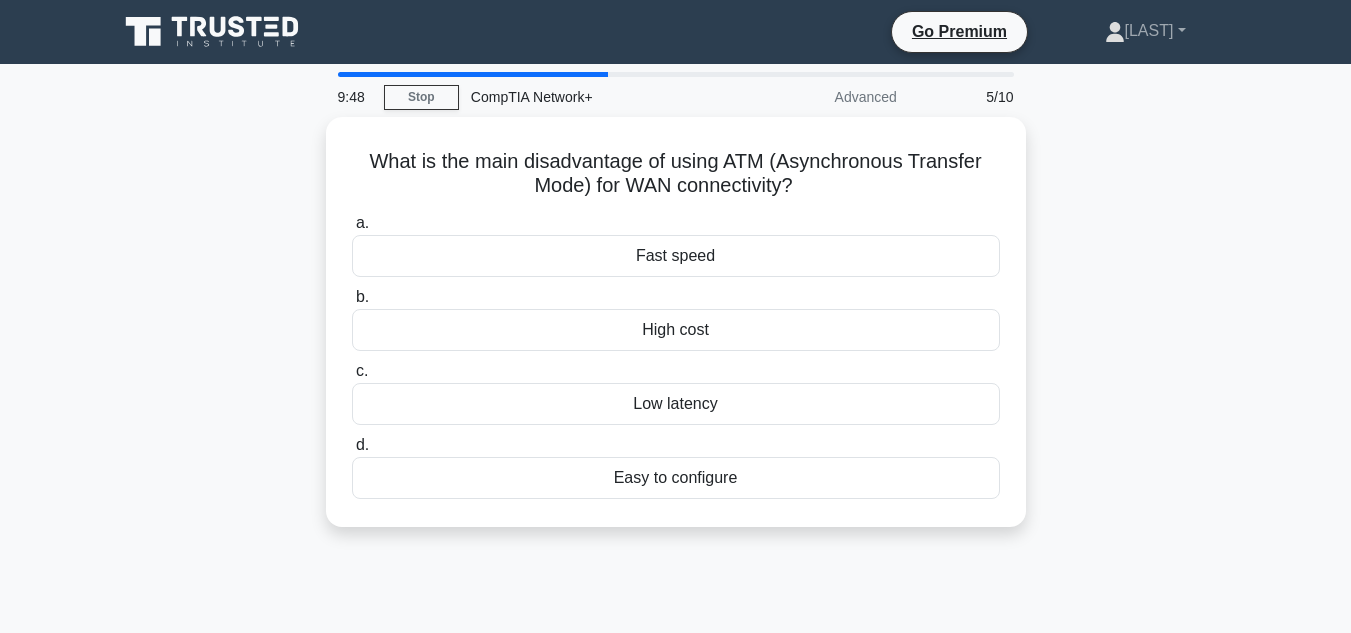 click on "Fast speed" at bounding box center (676, 256) 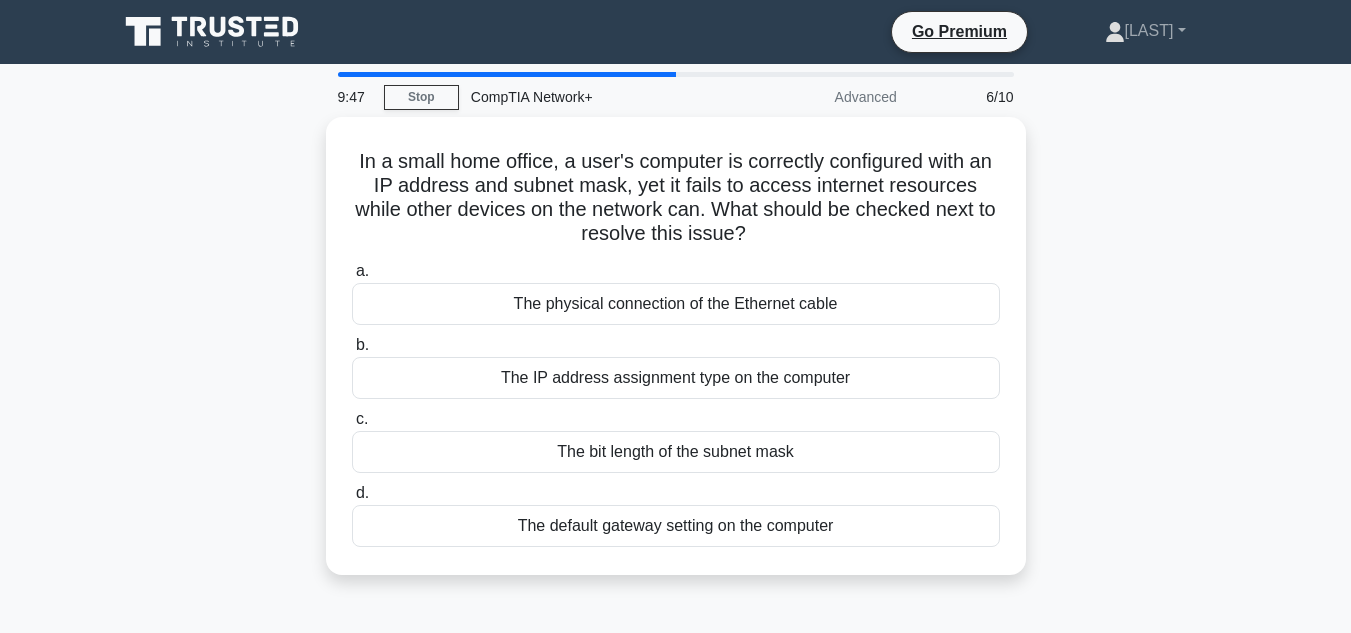 click on "a.
The physical connection of the Ethernet cable" at bounding box center (676, 292) 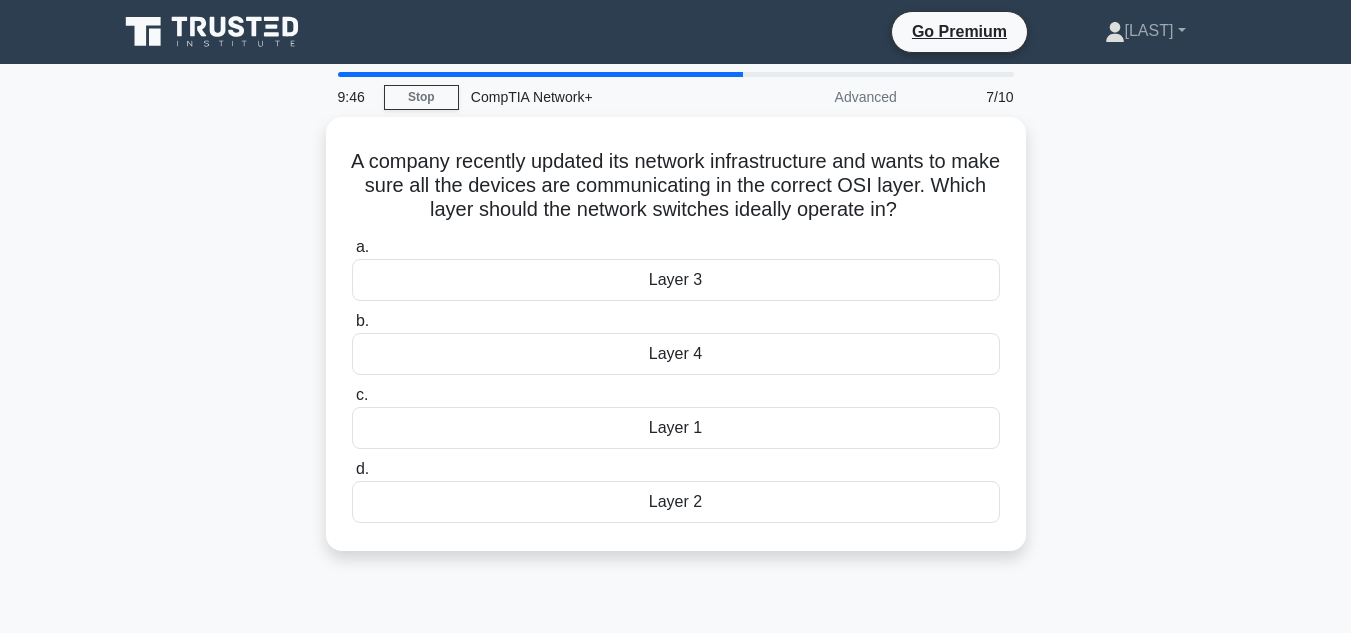 click on "Layer 3" at bounding box center [676, 280] 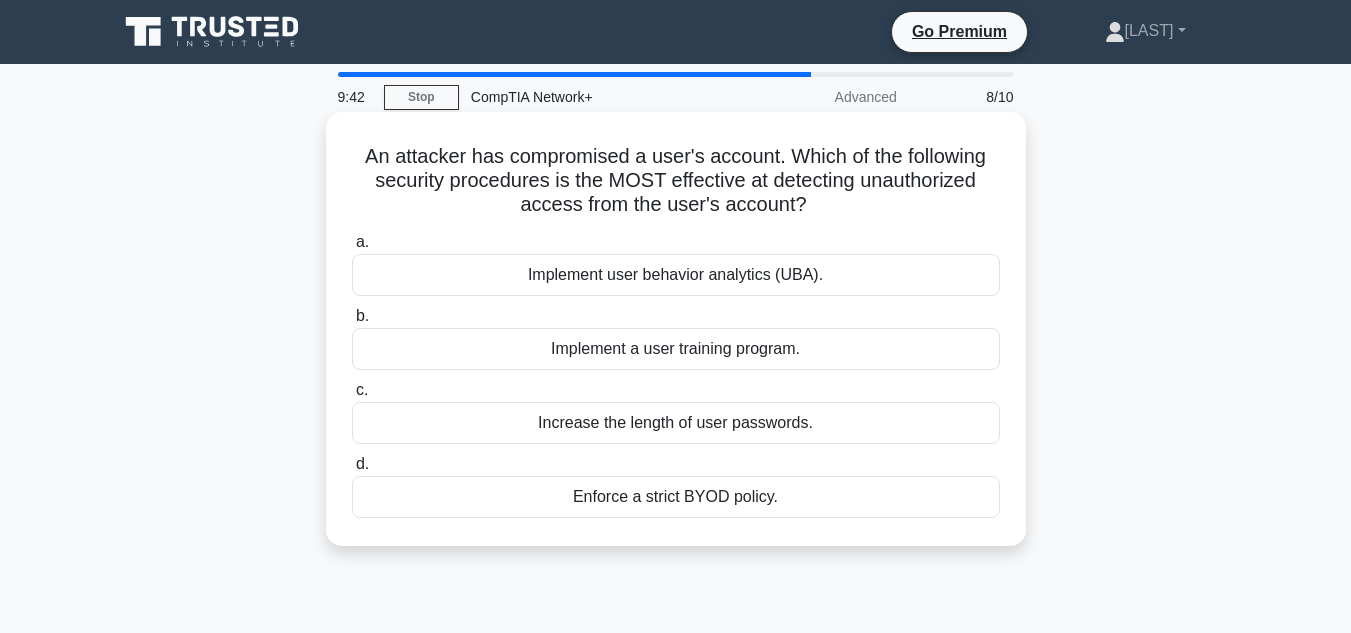 click on "Implement user behavior analytics (UBA)." at bounding box center [676, 275] 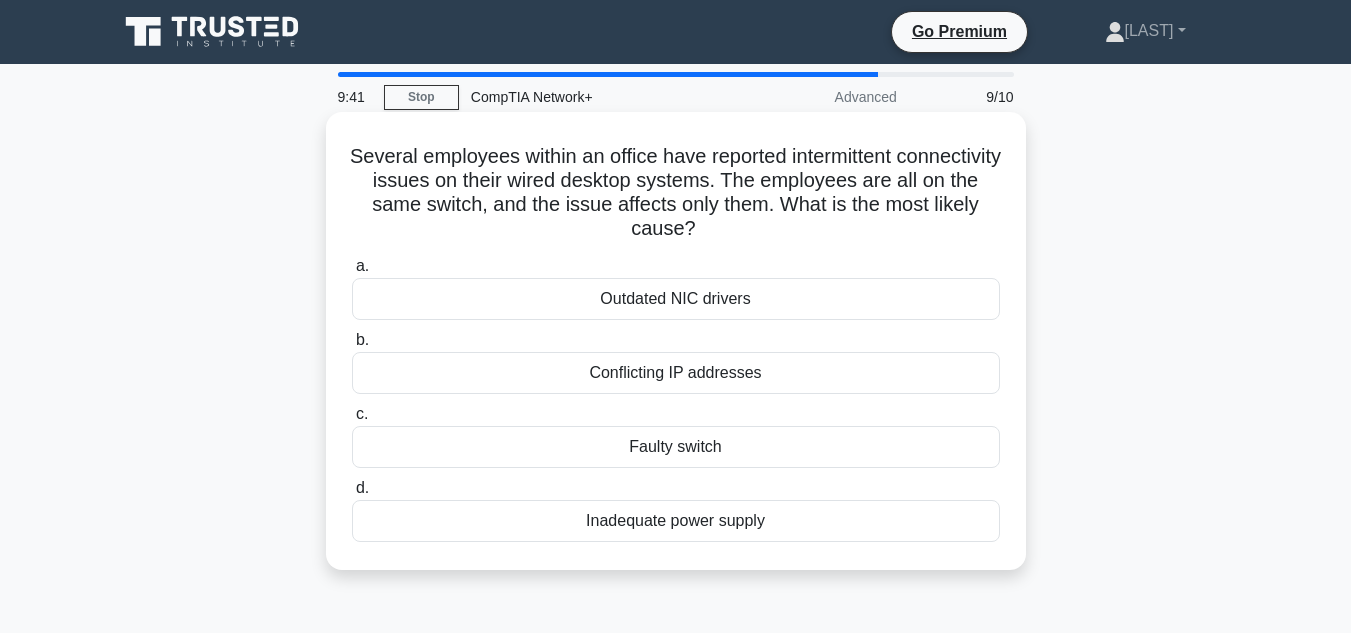 click on "Outdated NIC drivers" at bounding box center [676, 299] 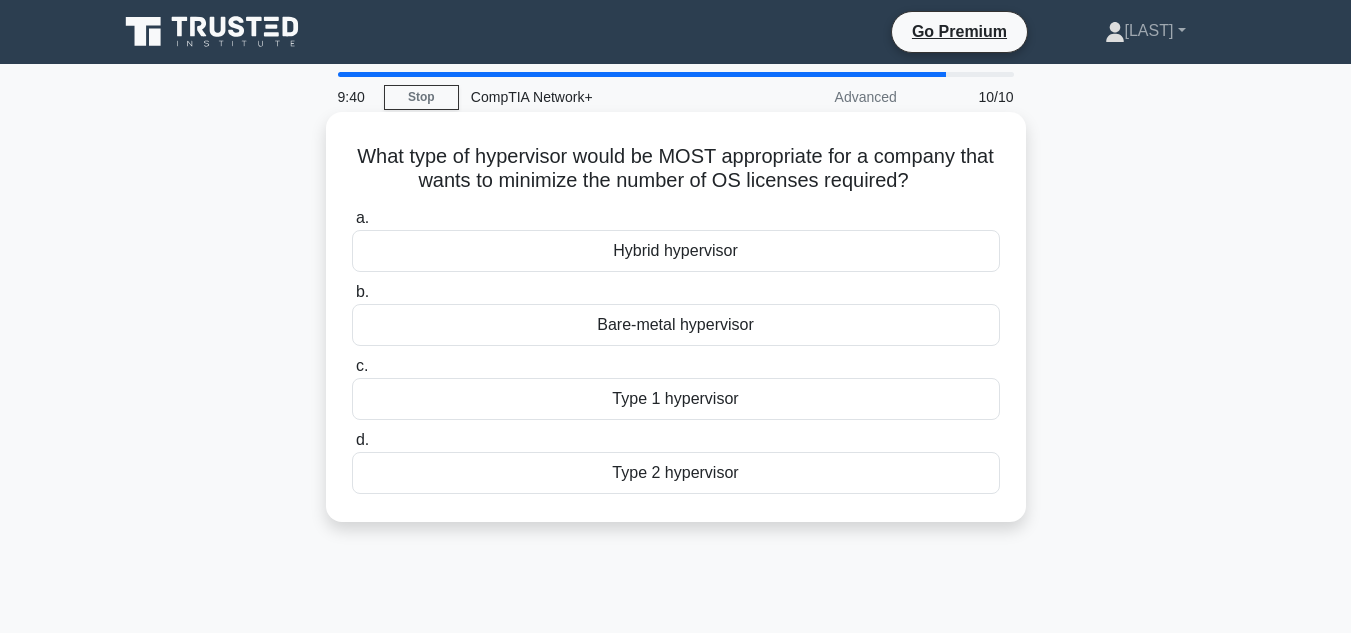 click on "Hybrid hypervisor" at bounding box center (676, 251) 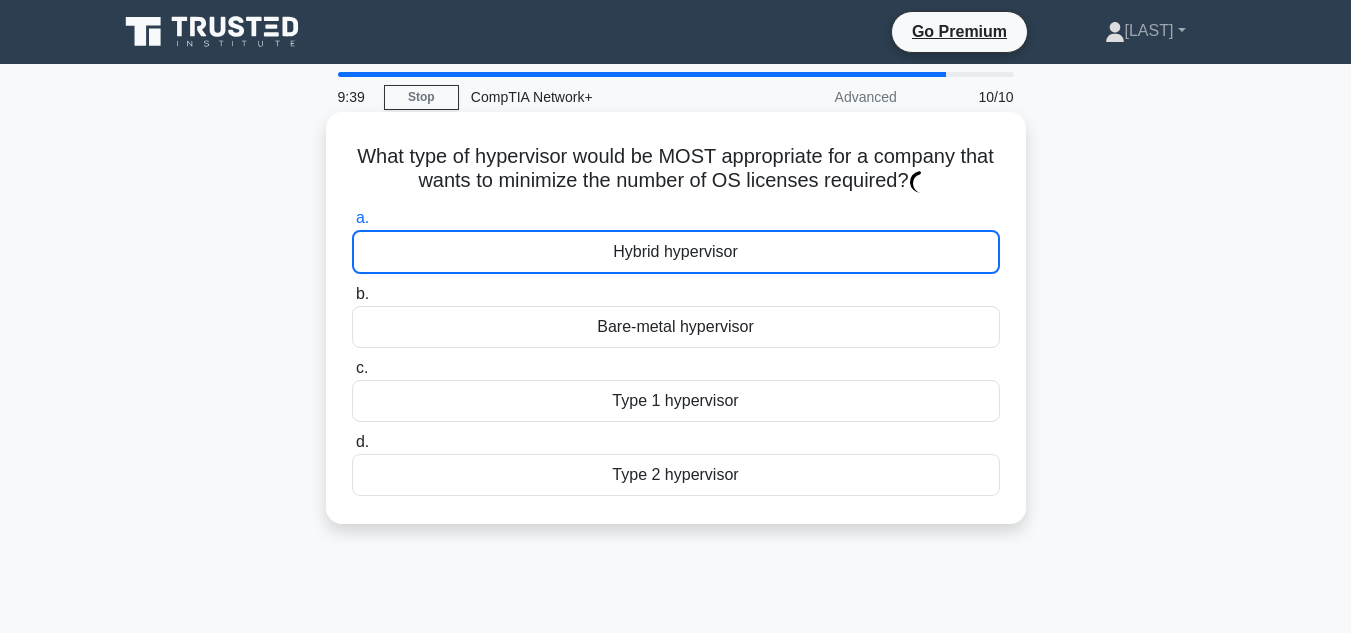 click on "Hybrid hypervisor" at bounding box center [676, 252] 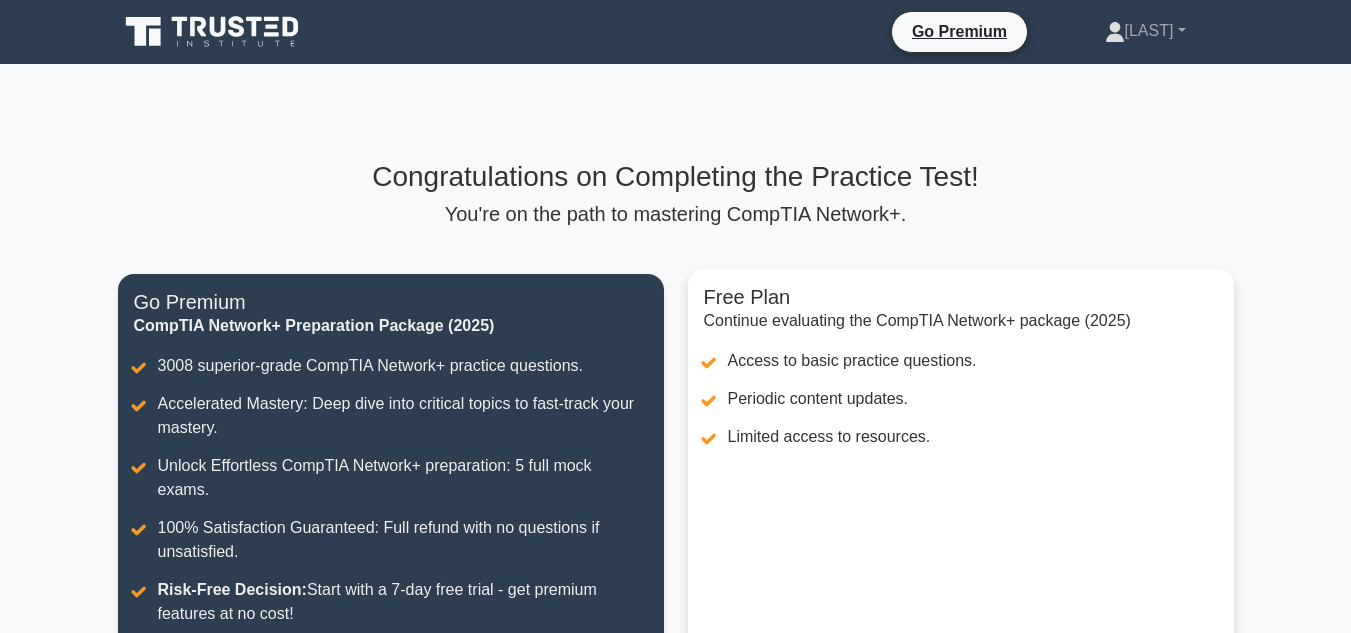 scroll, scrollTop: 0, scrollLeft: 0, axis: both 